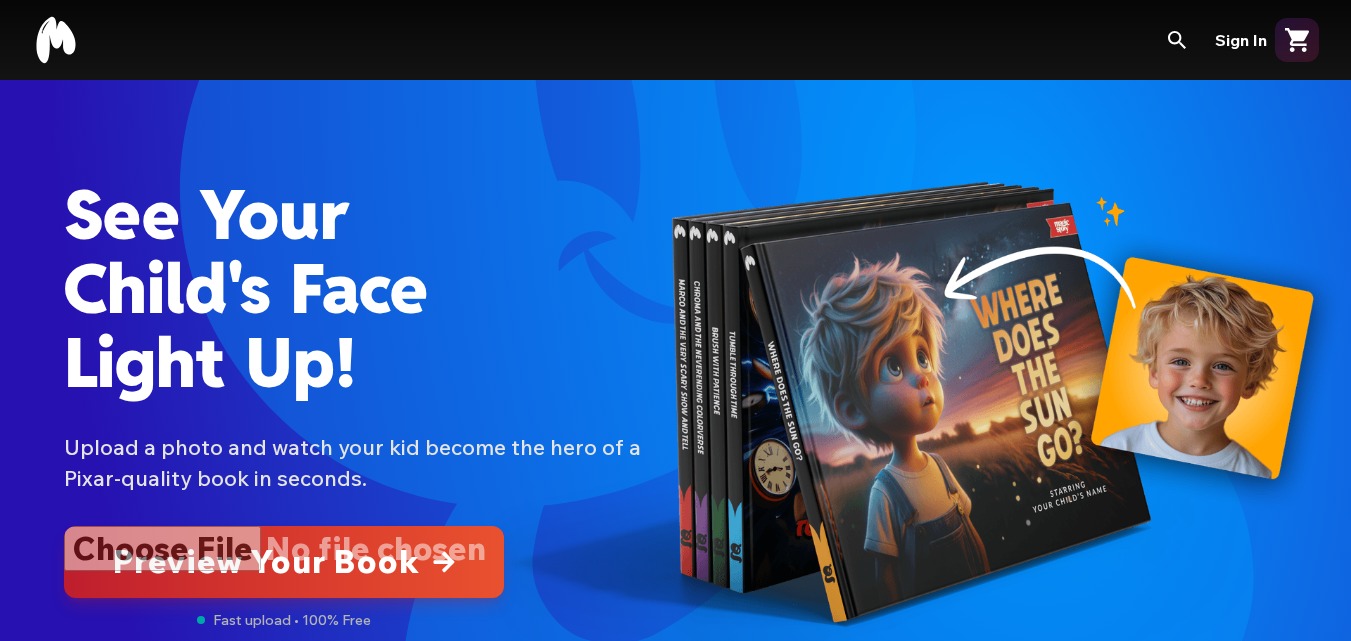 scroll, scrollTop: 300, scrollLeft: 0, axis: vertical 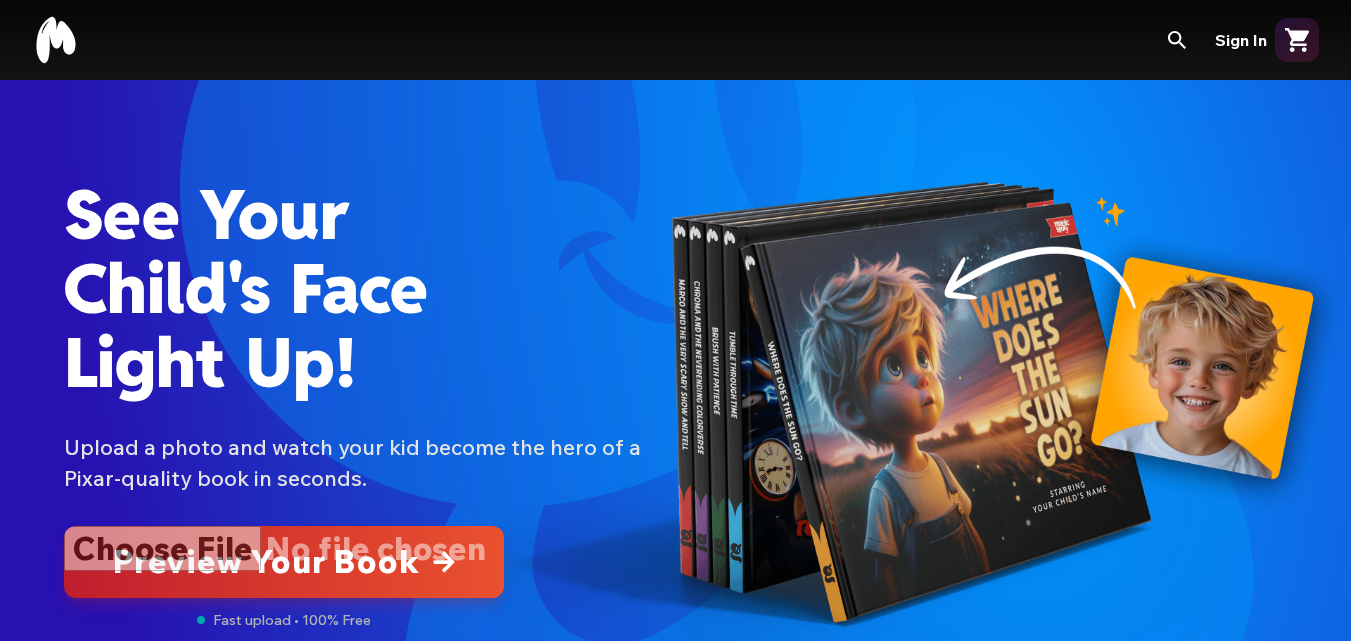 click 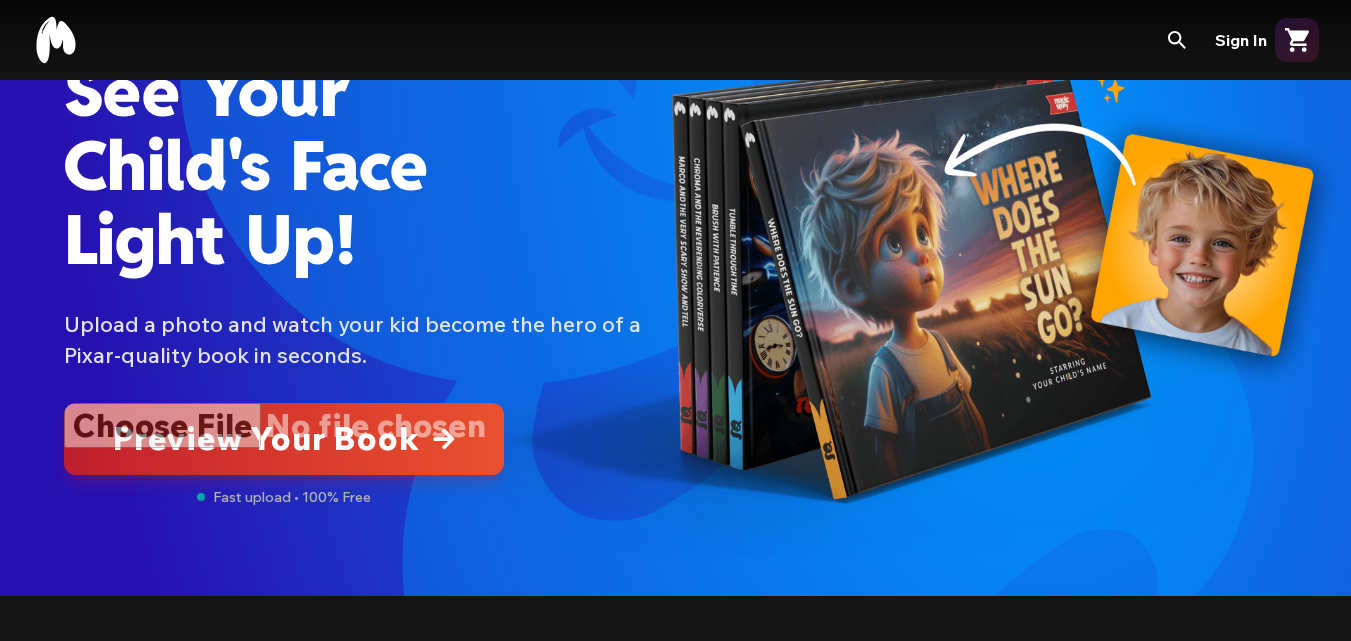 scroll, scrollTop: 0, scrollLeft: 0, axis: both 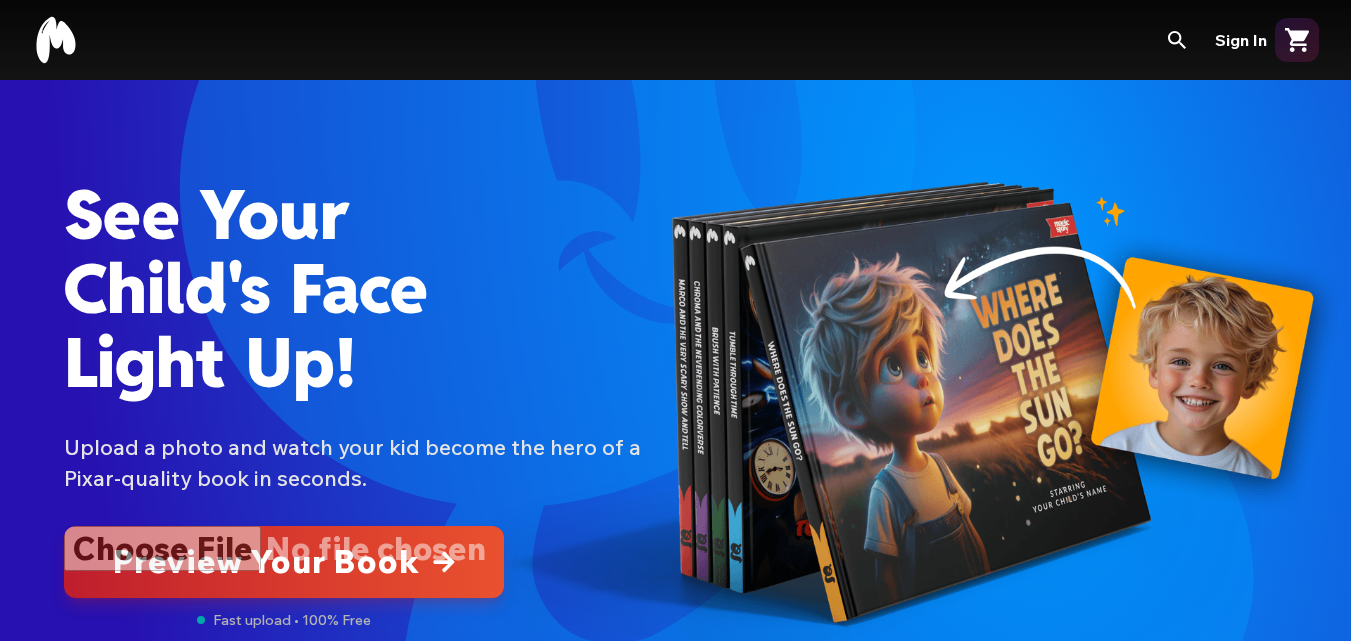click 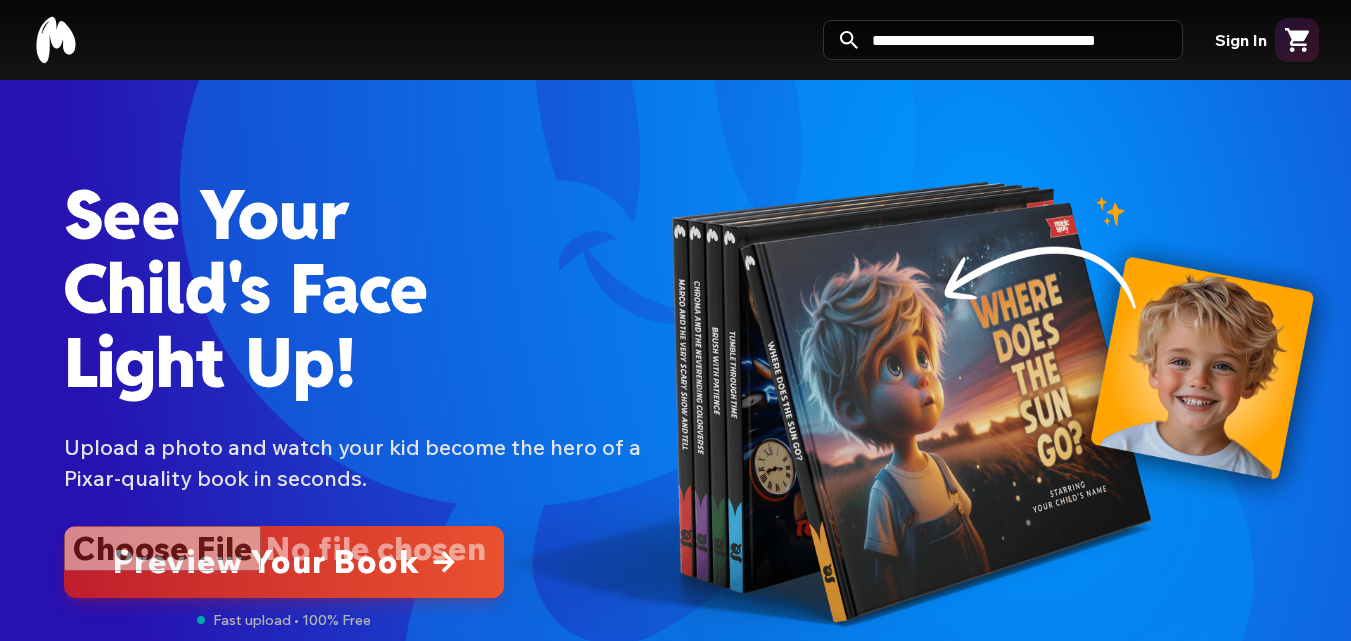 scroll, scrollTop: 100, scrollLeft: 0, axis: vertical 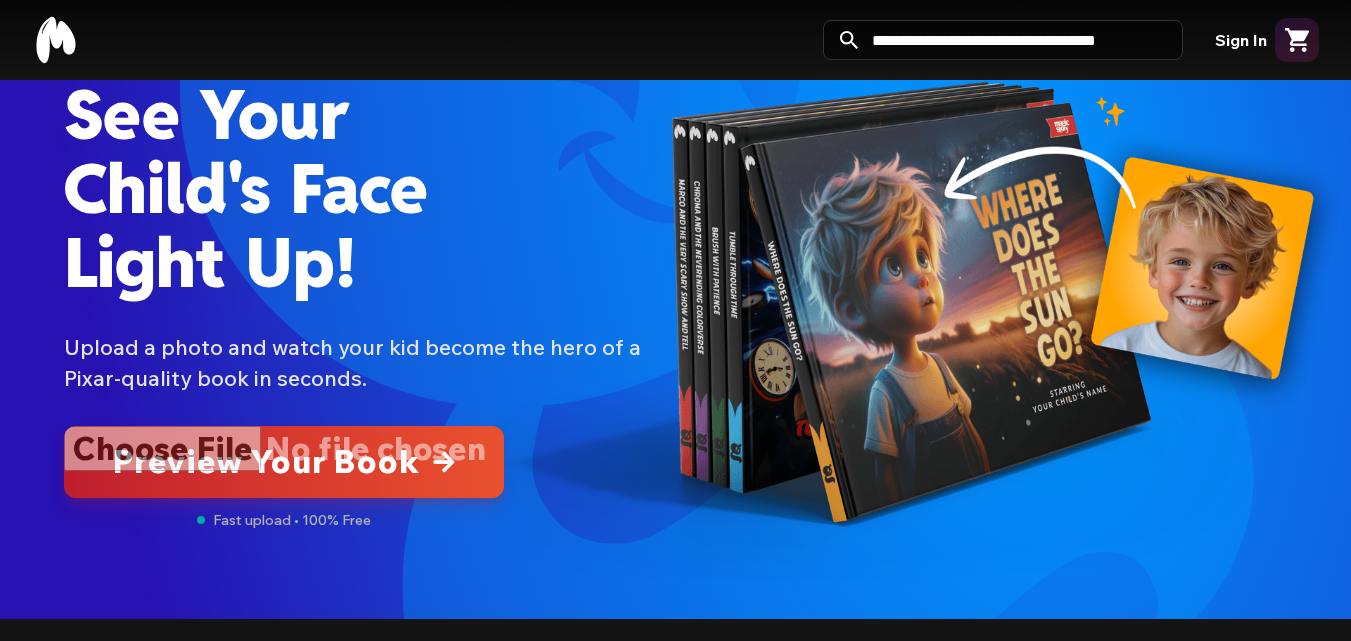 click at bounding box center (284, 462) 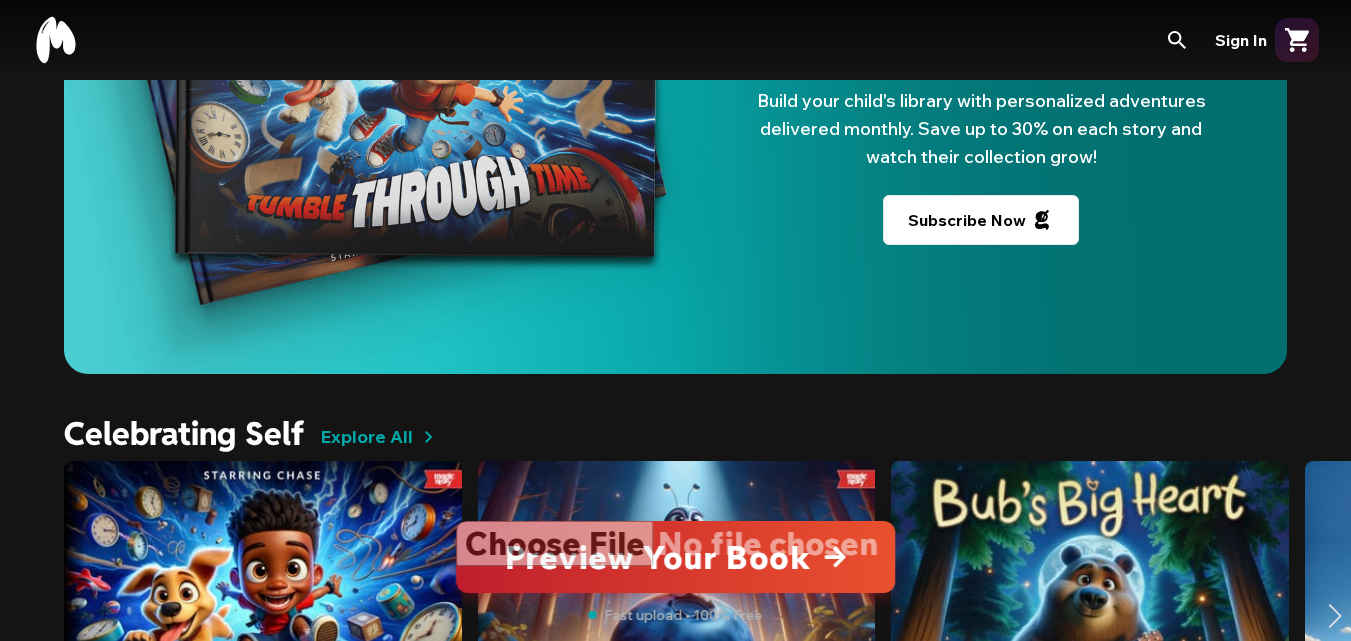 scroll, scrollTop: 1900, scrollLeft: 0, axis: vertical 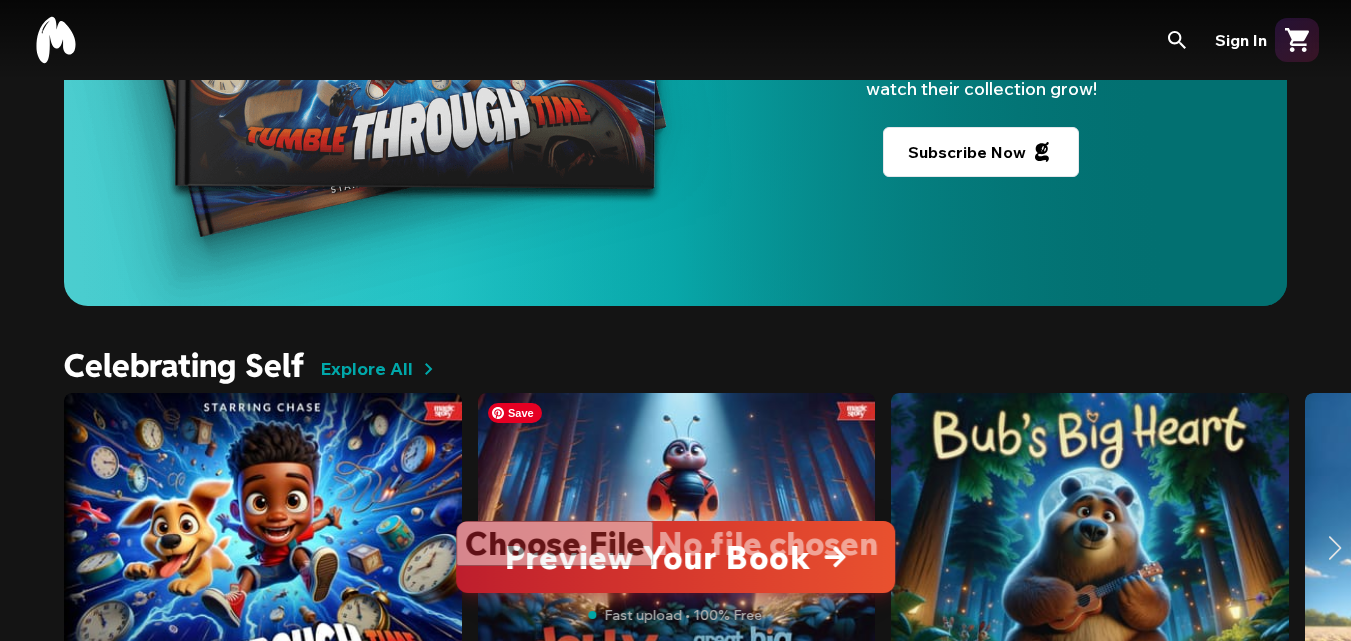 click at bounding box center (677, 548) 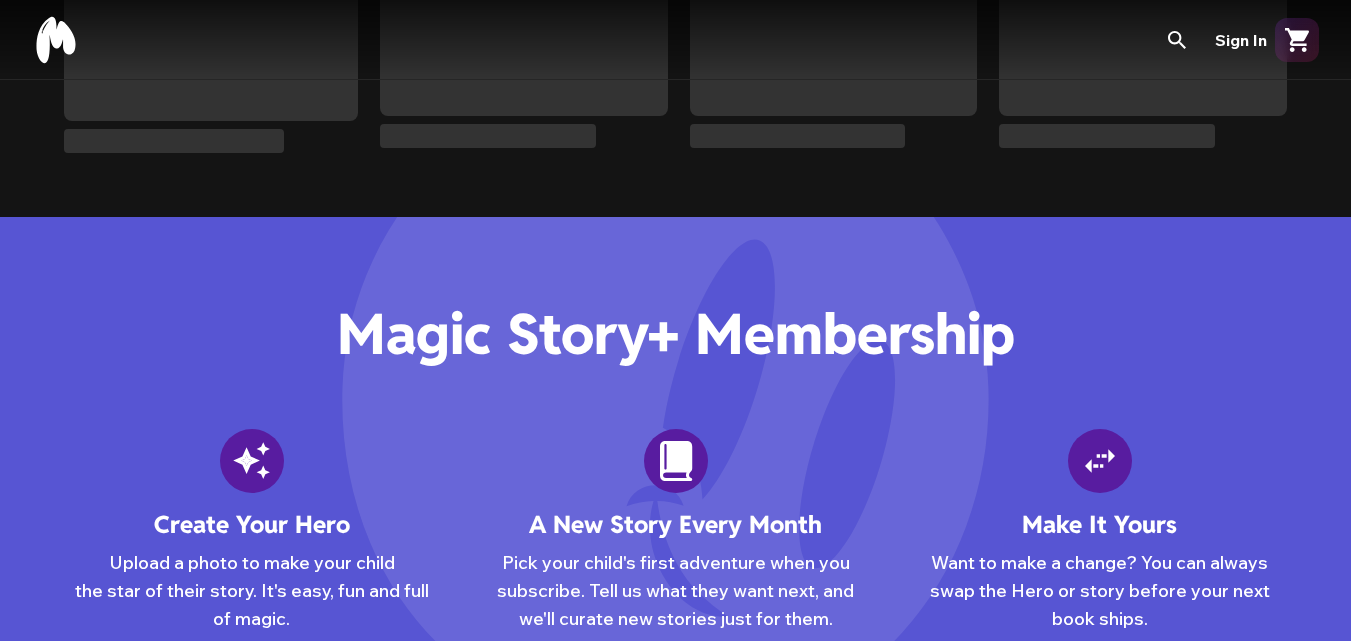 scroll, scrollTop: 0, scrollLeft: 0, axis: both 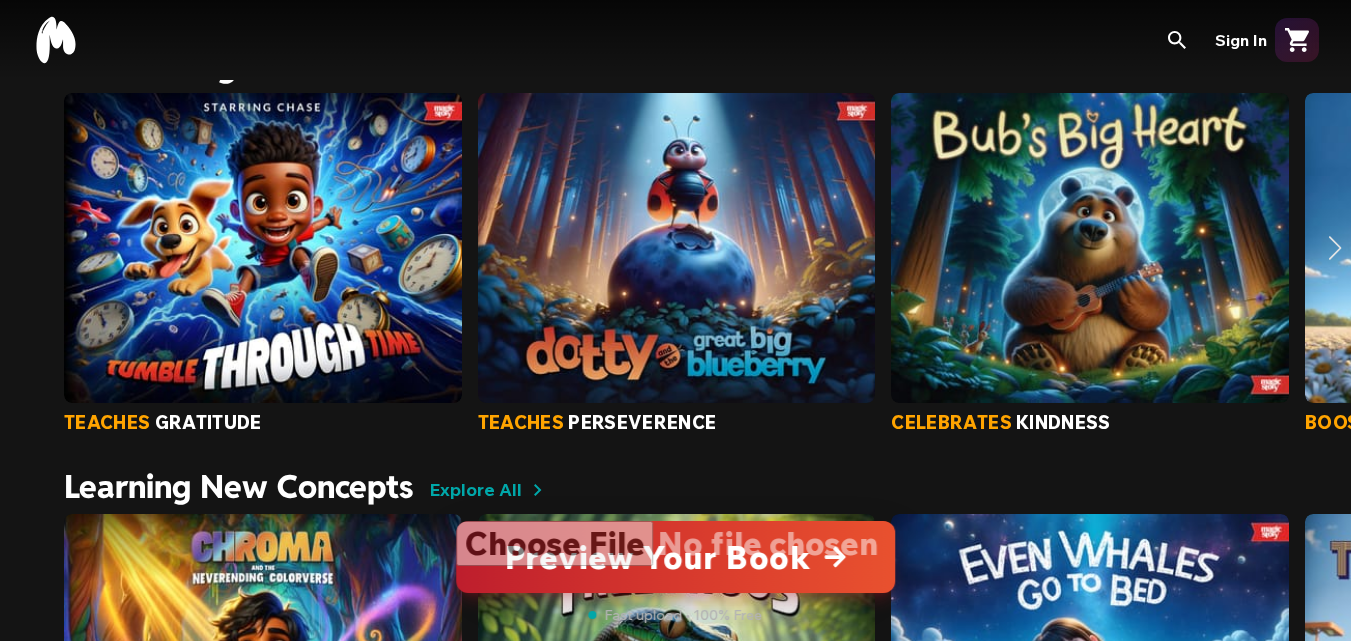 click at bounding box center [676, 557] 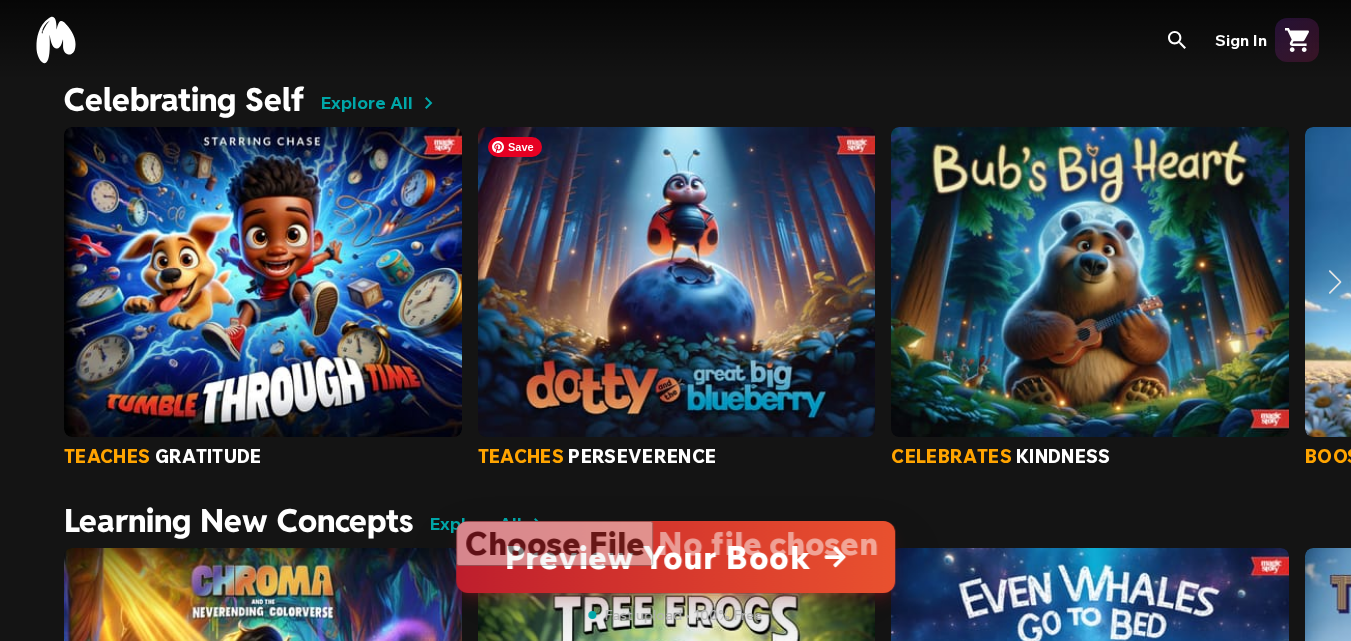 scroll, scrollTop: 2200, scrollLeft: 0, axis: vertical 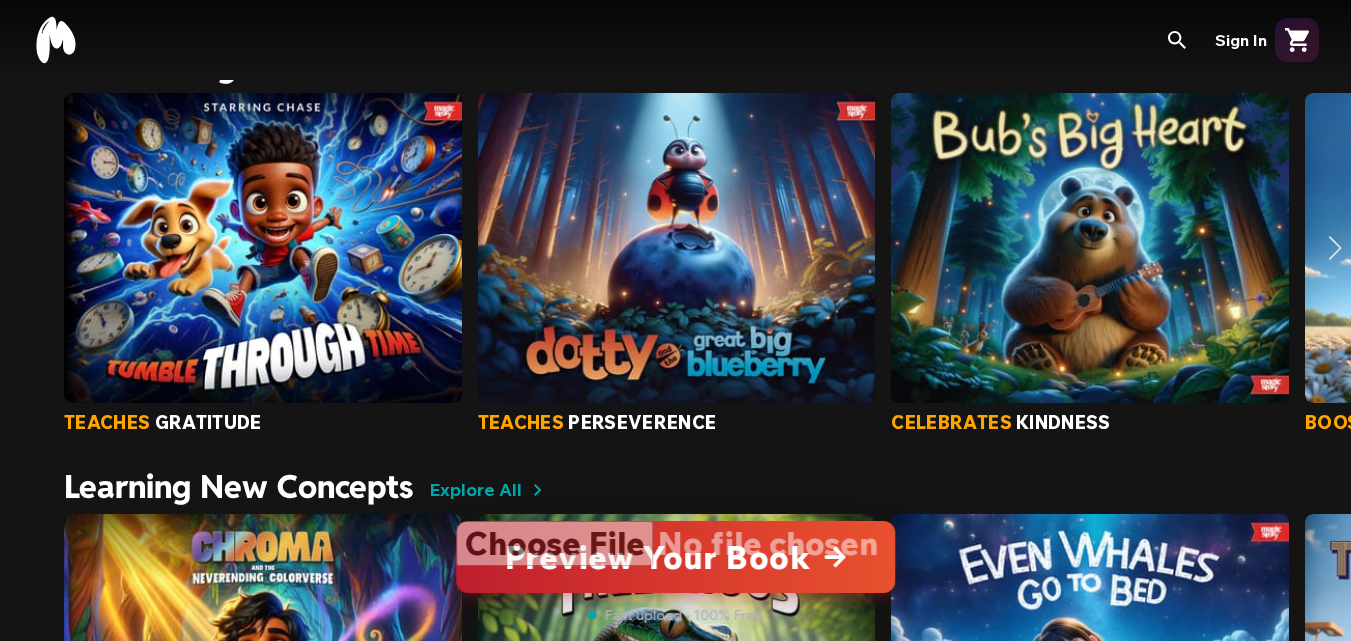 click at bounding box center [1335, 248] 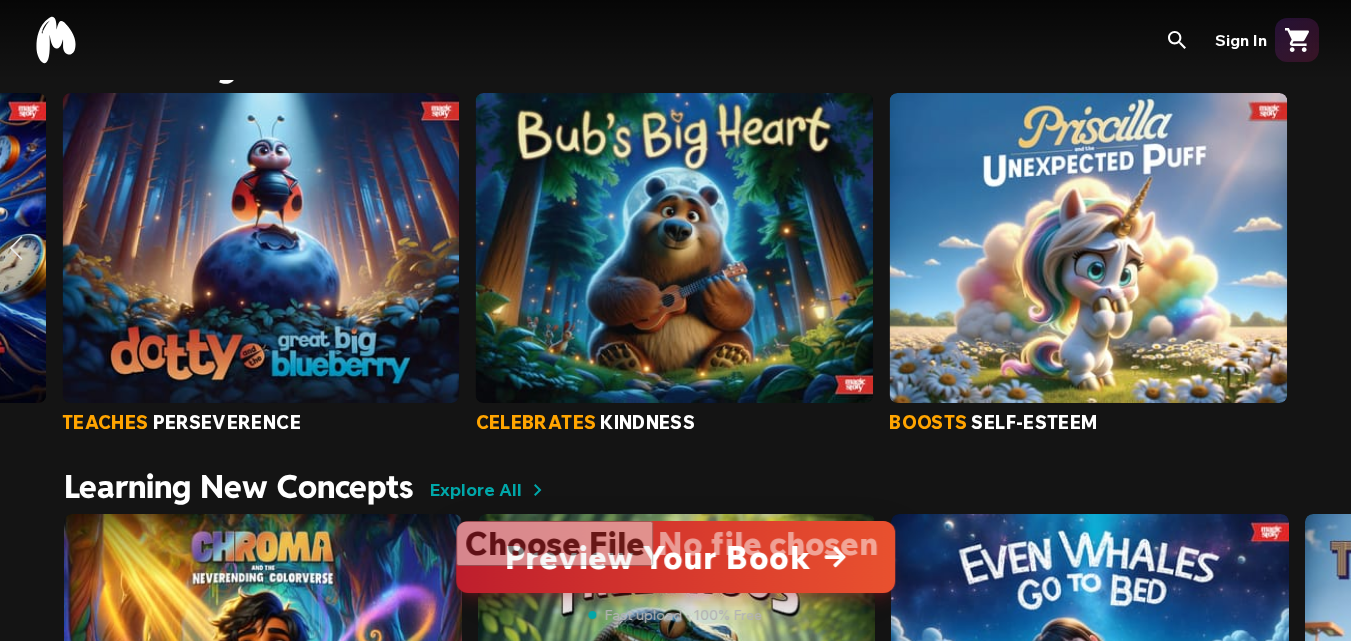click on "teaches   gratitude teaches   perseverence celebrates   kindness boosts   self-esteem" at bounding box center (675, 260) 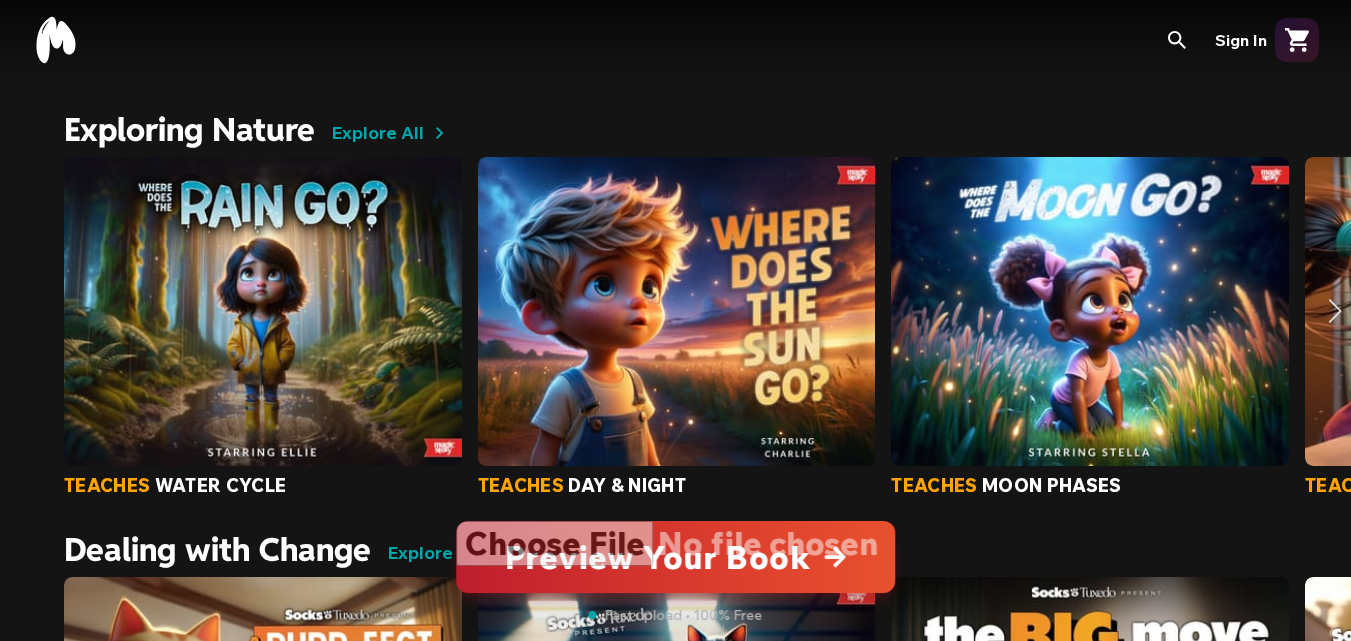 scroll, scrollTop: 3700, scrollLeft: 0, axis: vertical 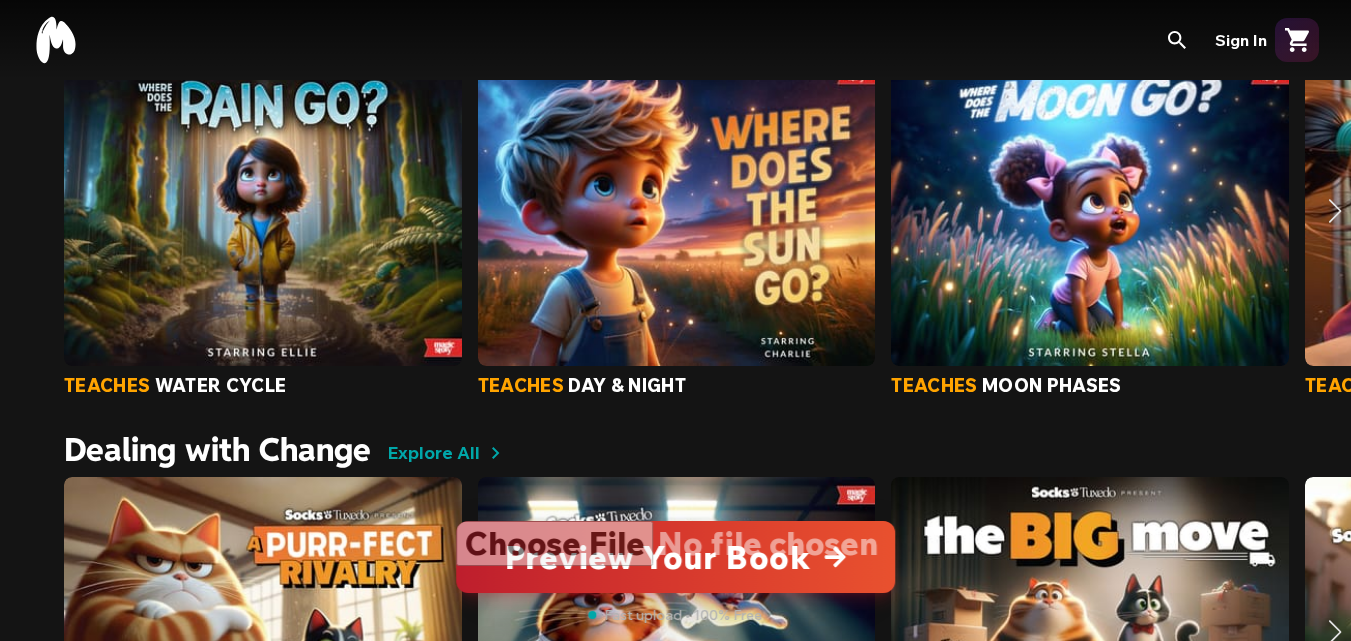 click at bounding box center [1335, 211] 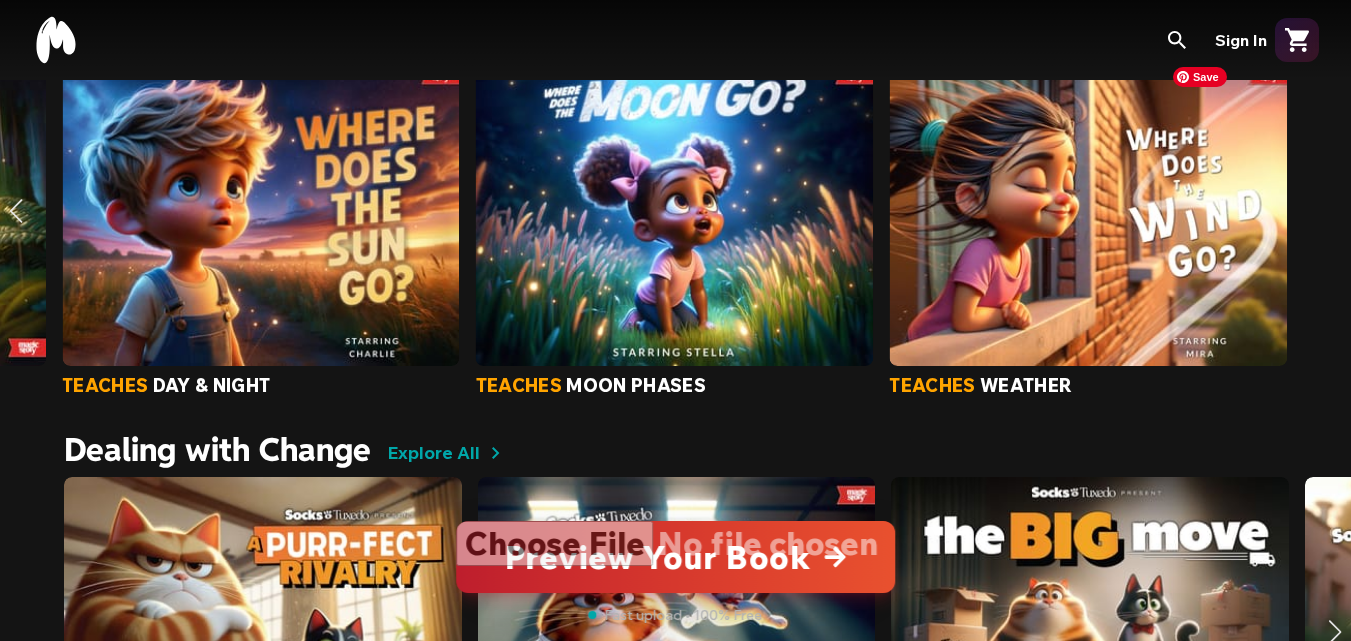 click on "teaches   water cycle teaches   day & night teaches   moon phases teaches   weather" at bounding box center (675, 224) 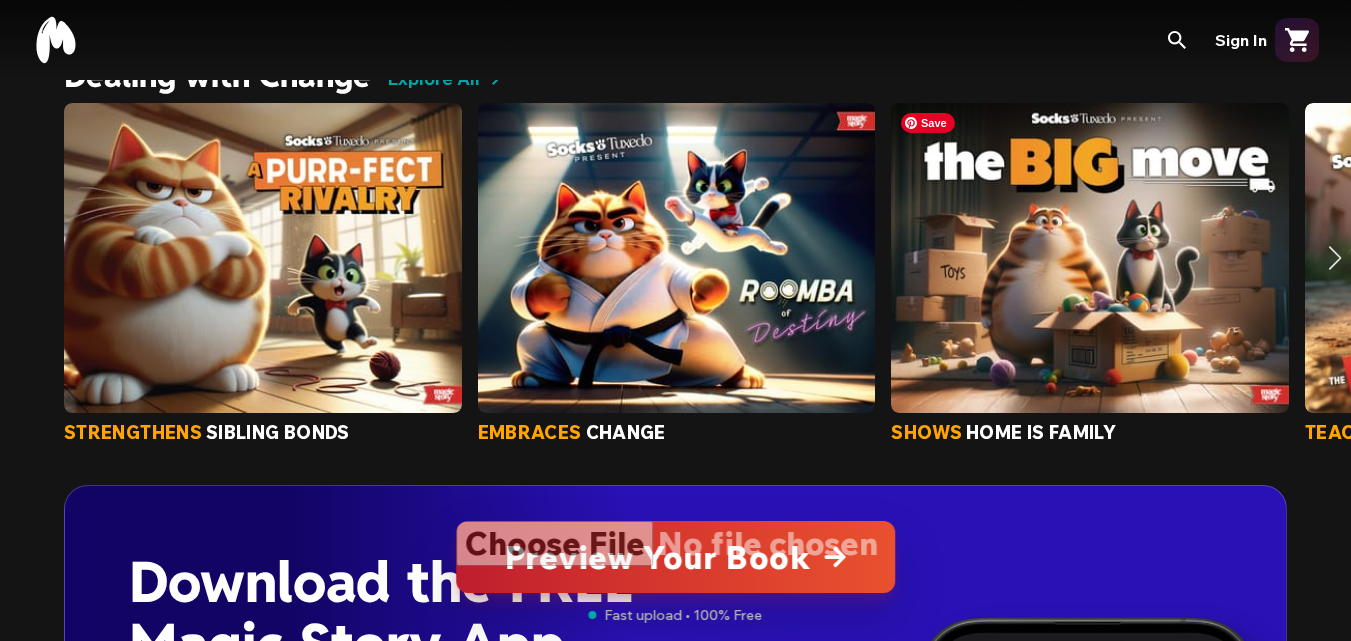 scroll, scrollTop: 4100, scrollLeft: 0, axis: vertical 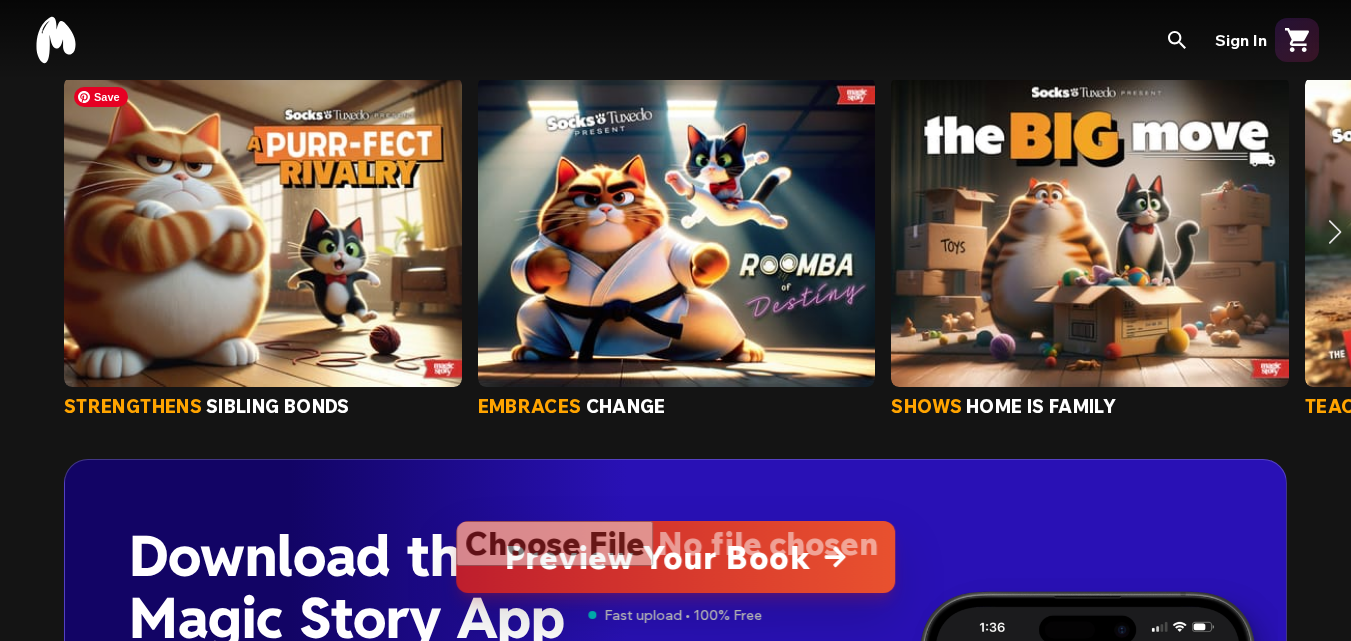 click at bounding box center (263, 232) 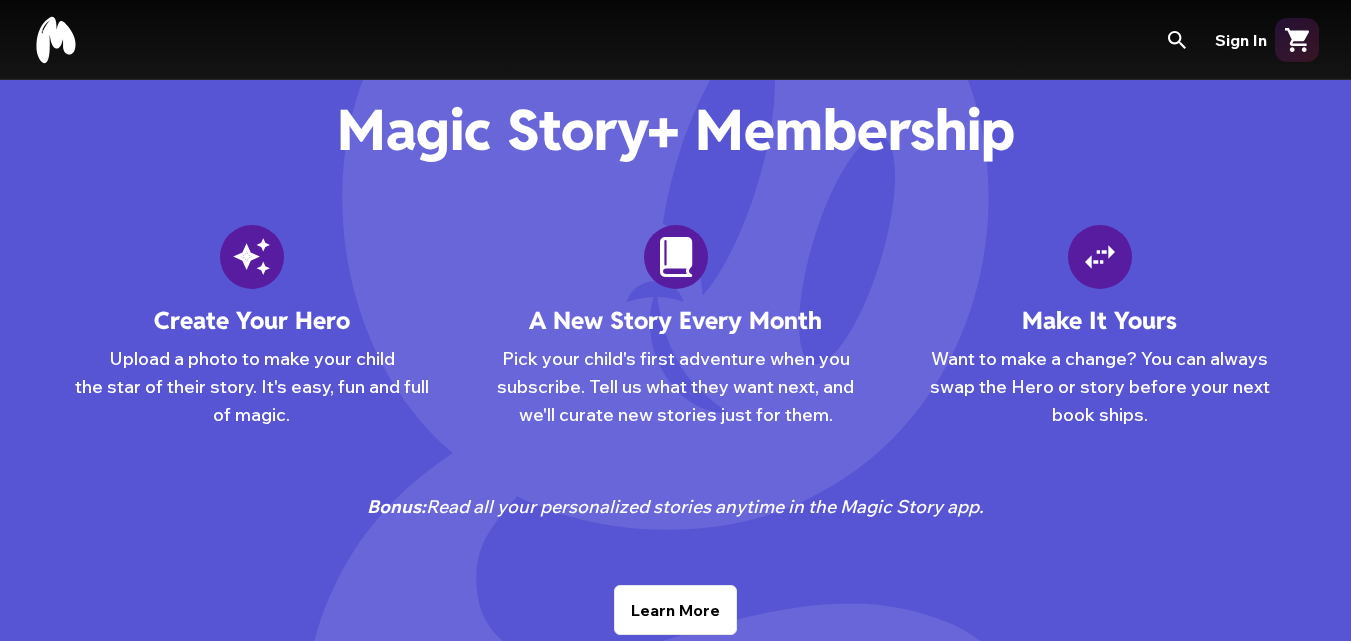 scroll, scrollTop: 2300, scrollLeft: 0, axis: vertical 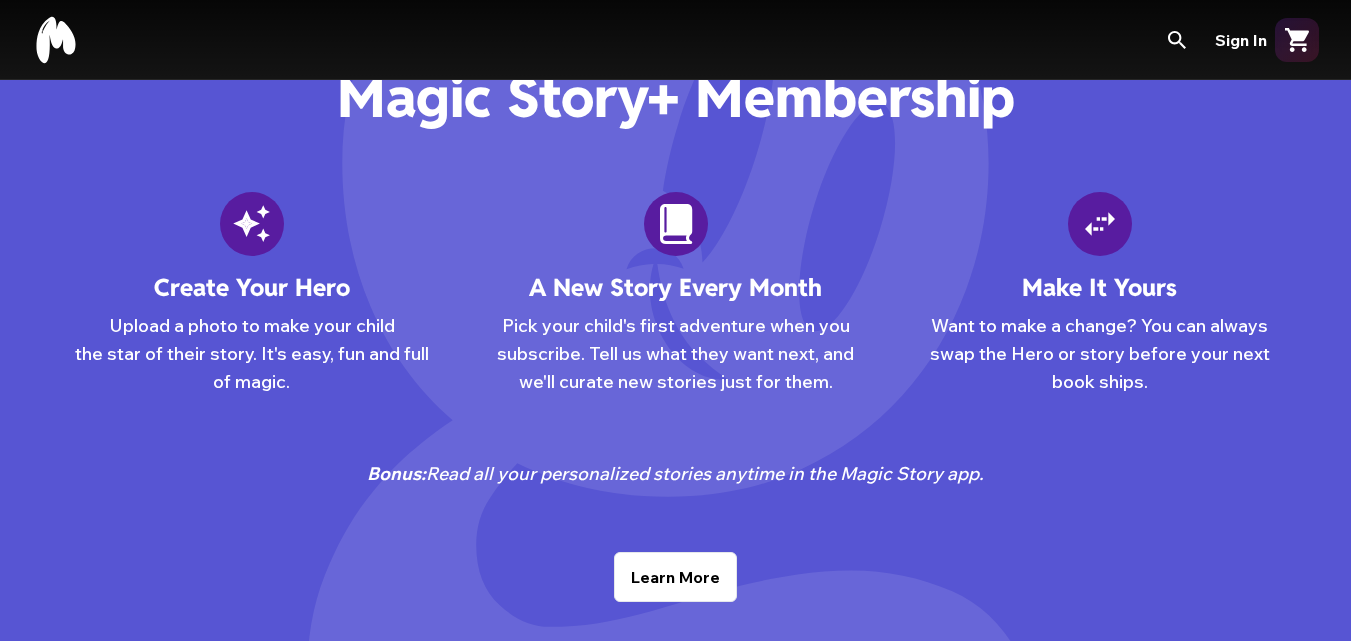 click 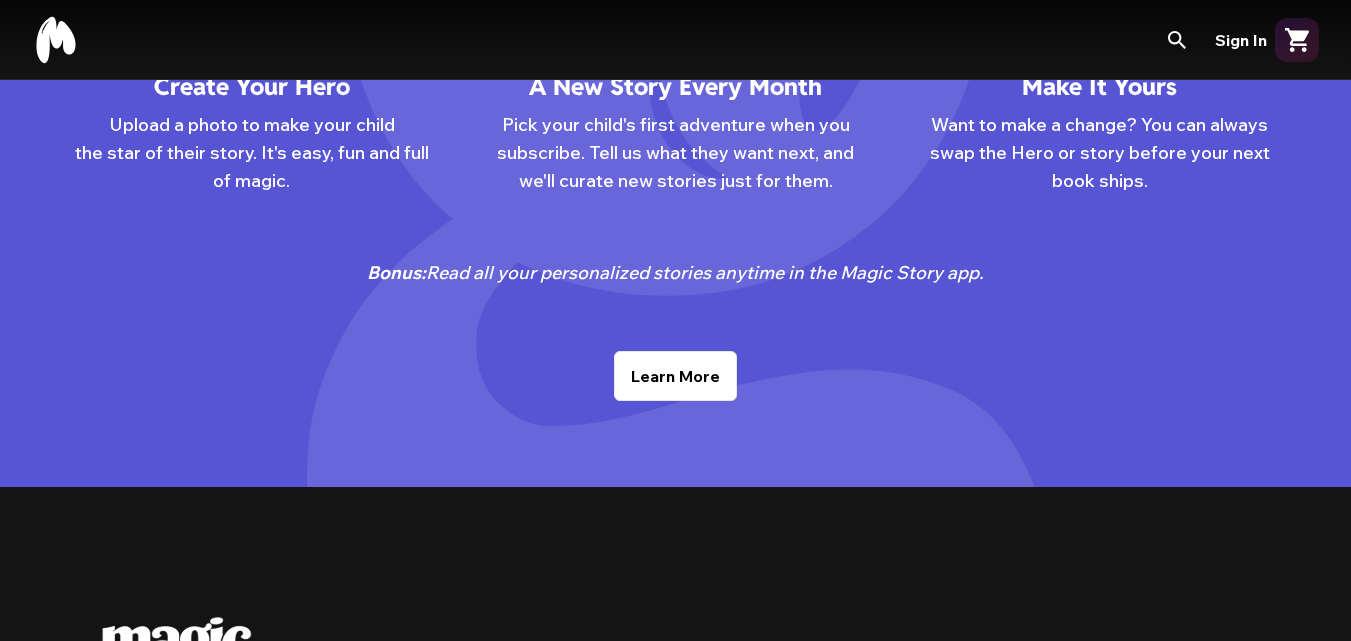 scroll, scrollTop: 2500, scrollLeft: 0, axis: vertical 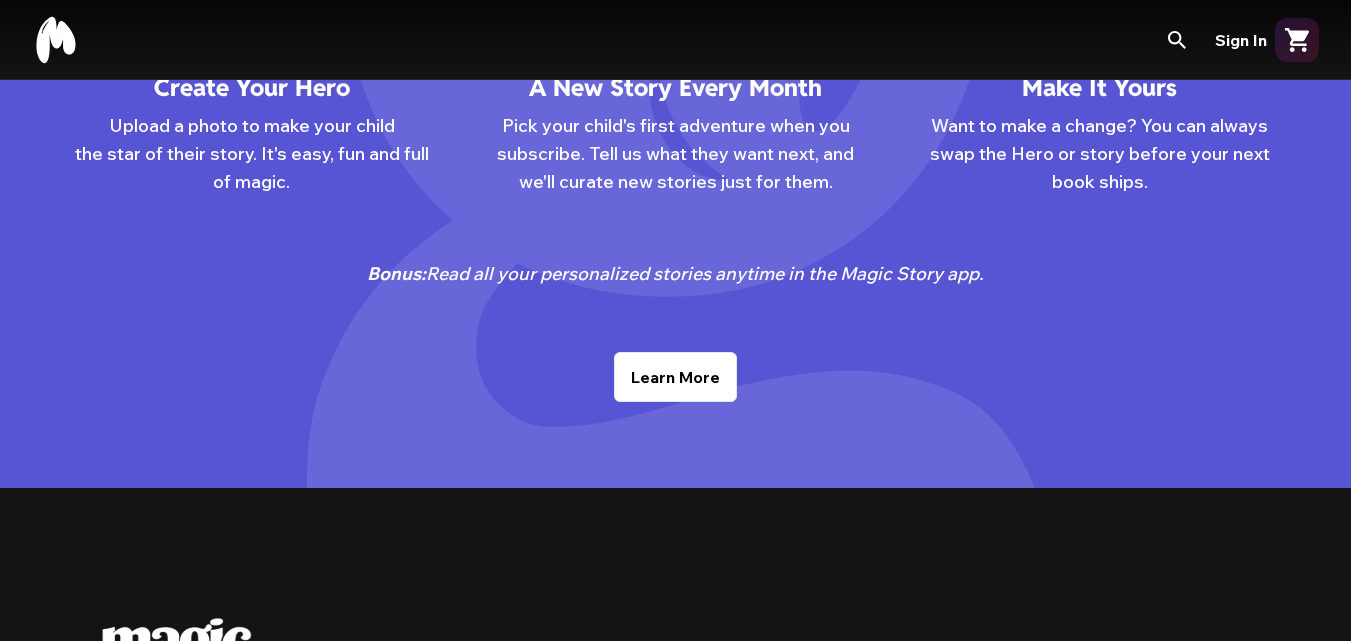 click on "Learn More" at bounding box center [675, 377] 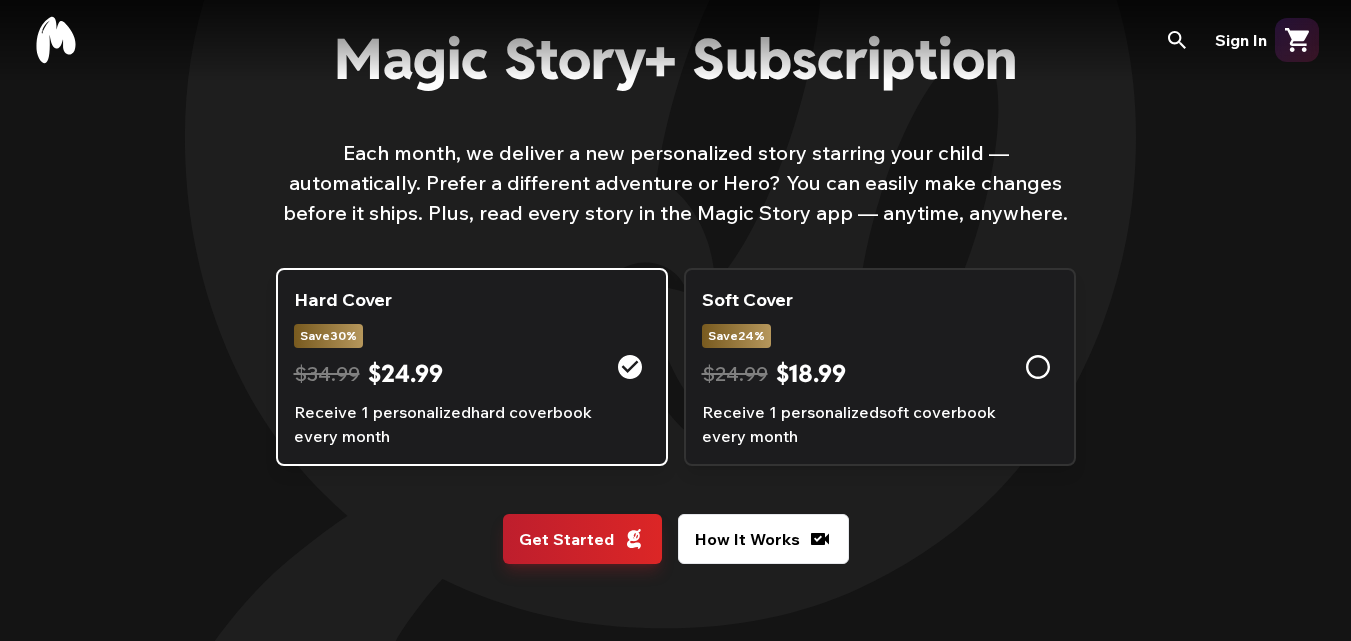 scroll, scrollTop: 100, scrollLeft: 0, axis: vertical 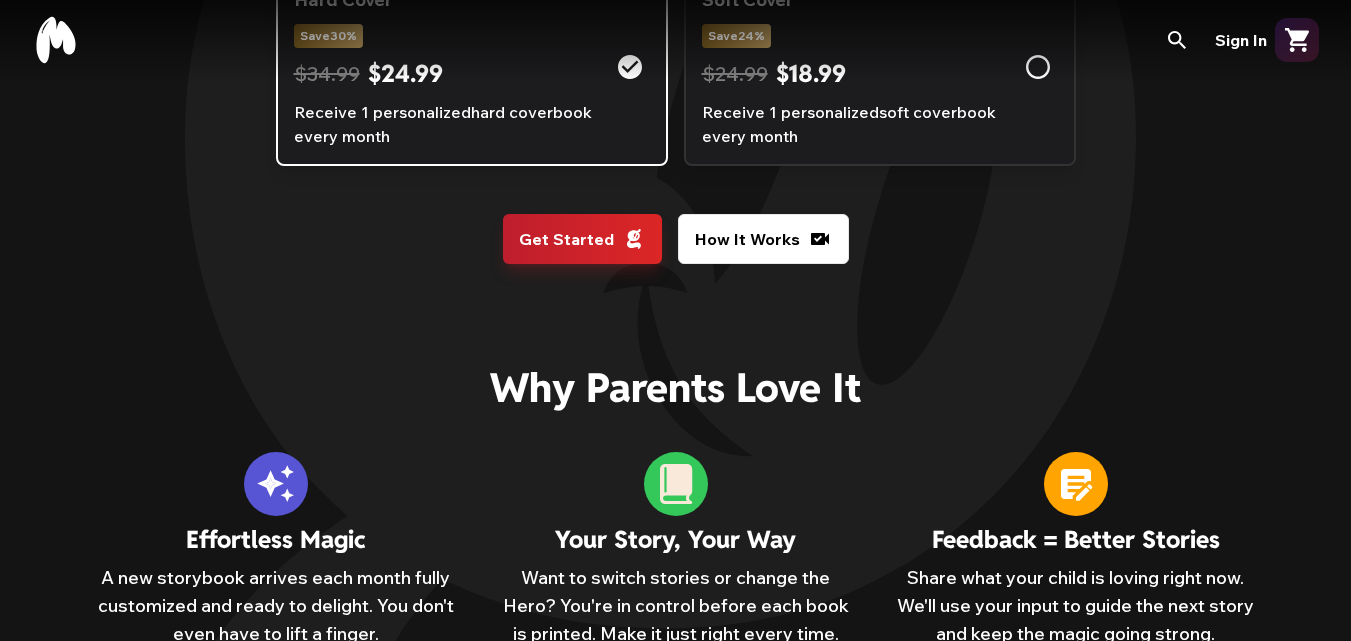 click on "Get Started" at bounding box center [582, 239] 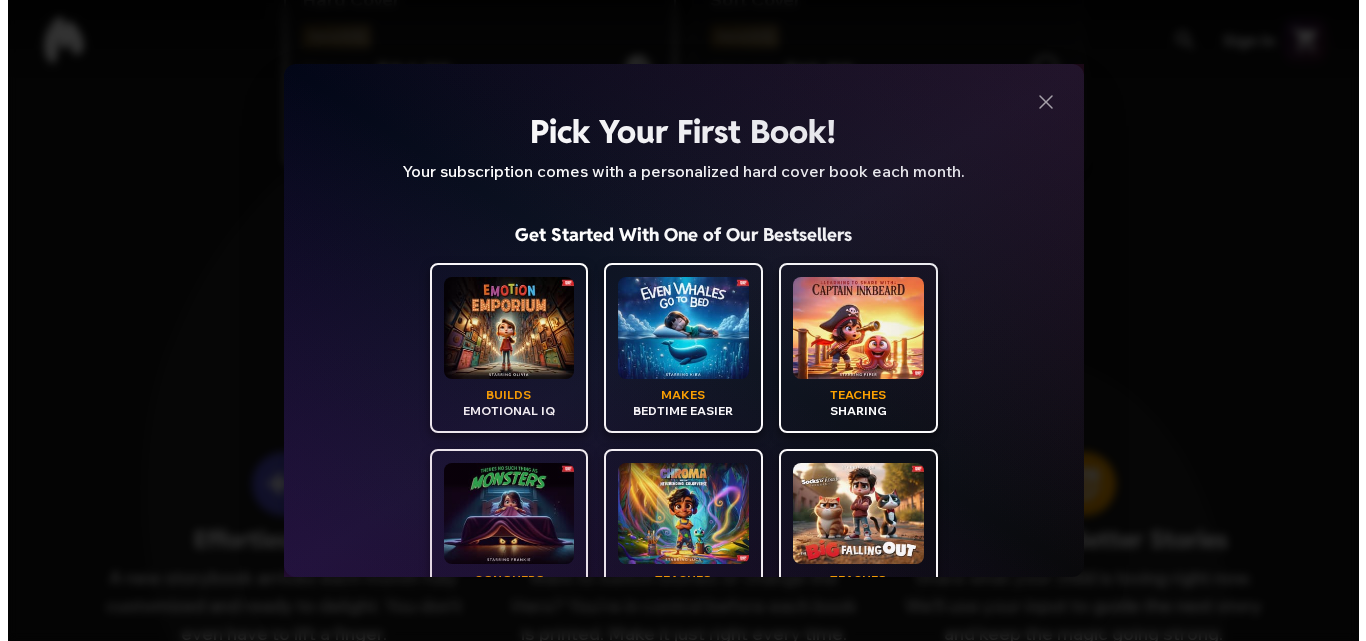 scroll, scrollTop: 0, scrollLeft: 0, axis: both 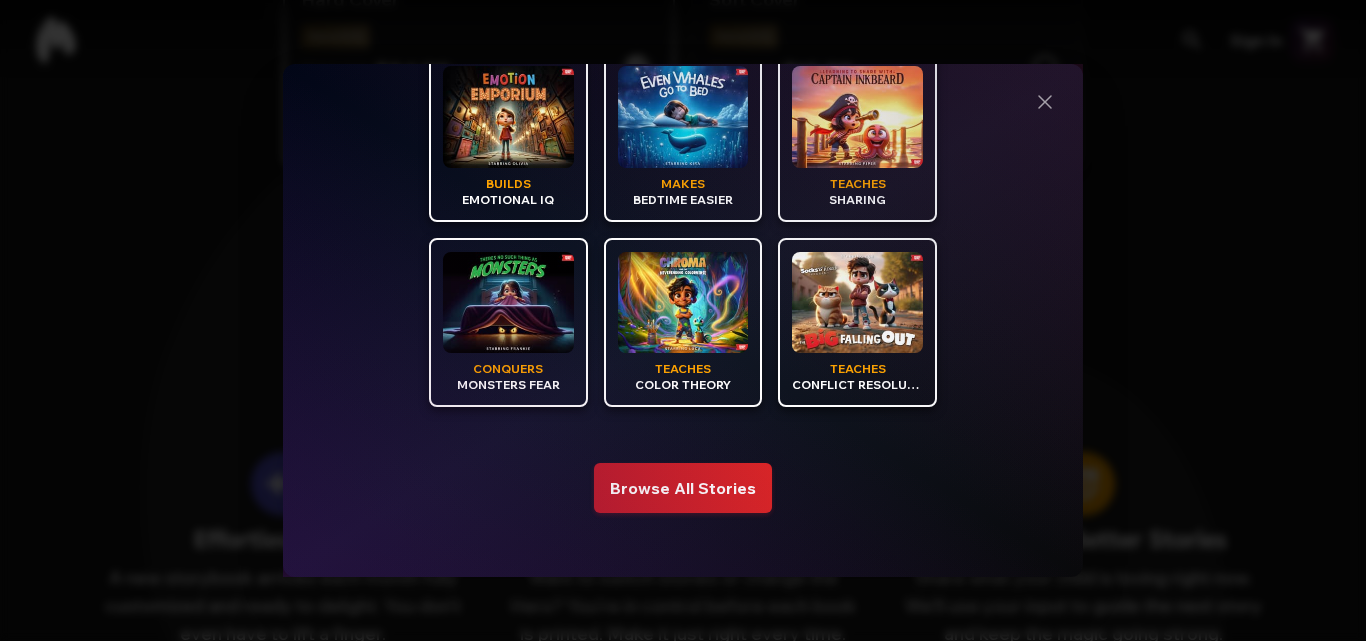 click on "Browse All Stories" at bounding box center (683, 488) 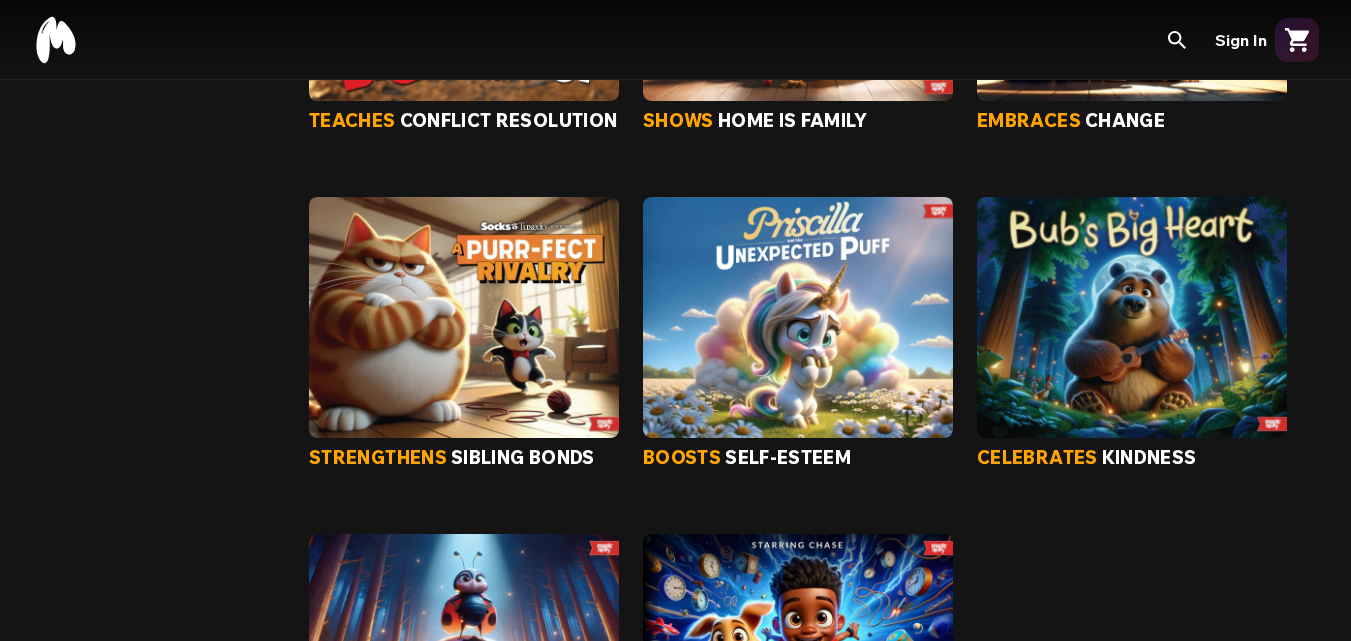 scroll, scrollTop: 2400, scrollLeft: 0, axis: vertical 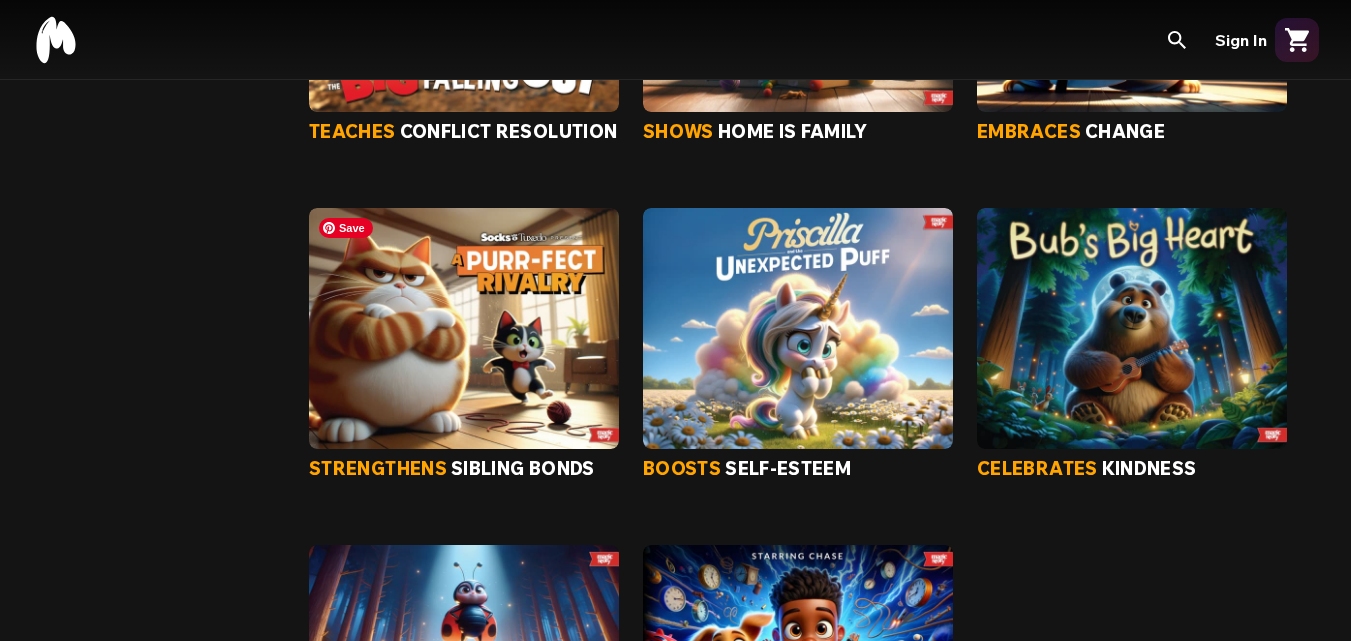 click at bounding box center (464, 328) 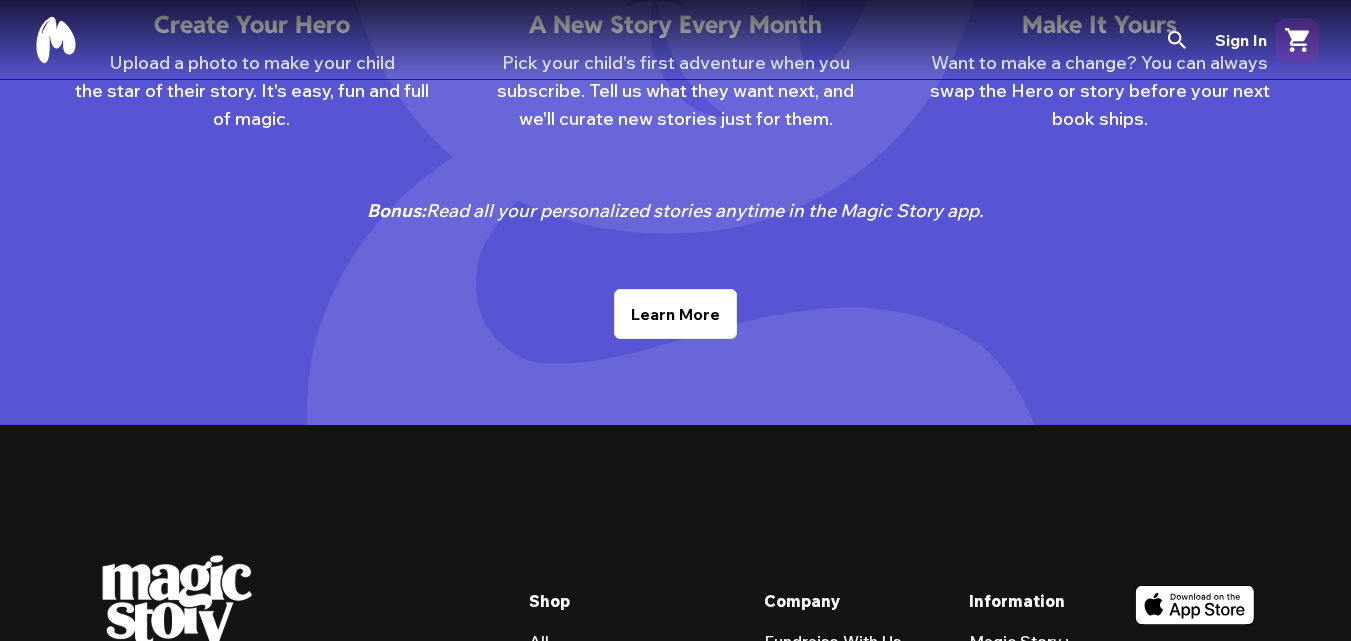 scroll, scrollTop: 0, scrollLeft: 0, axis: both 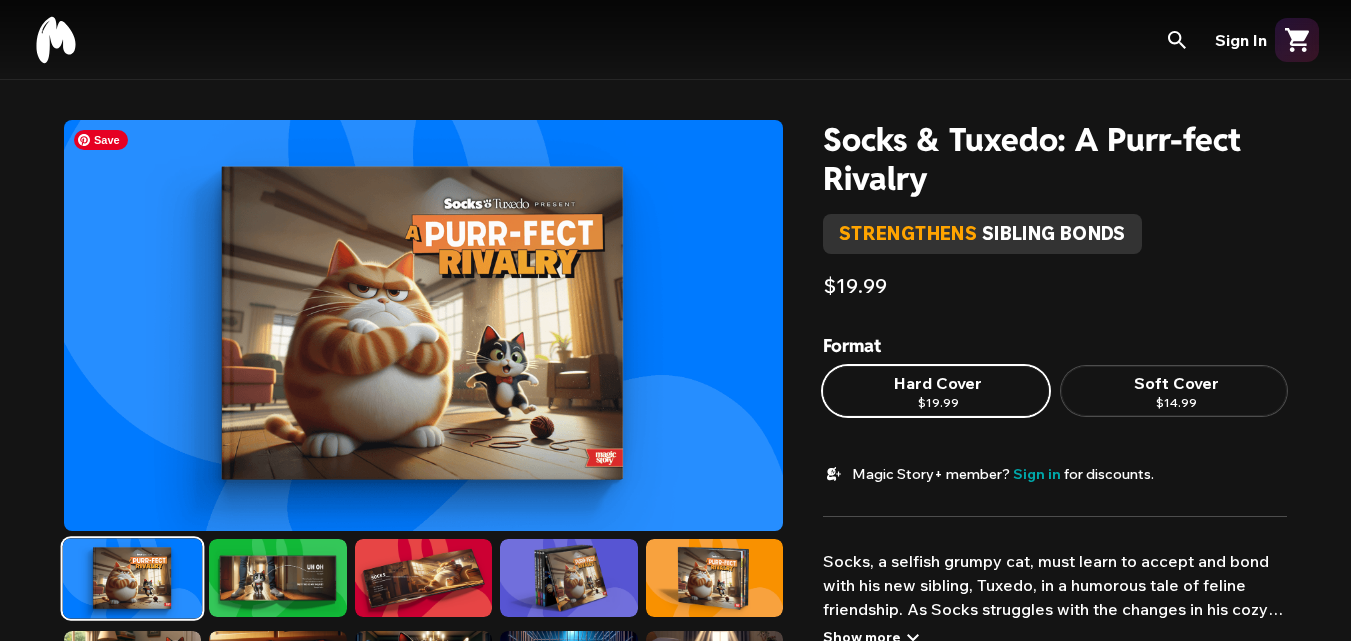click at bounding box center [423, 325] 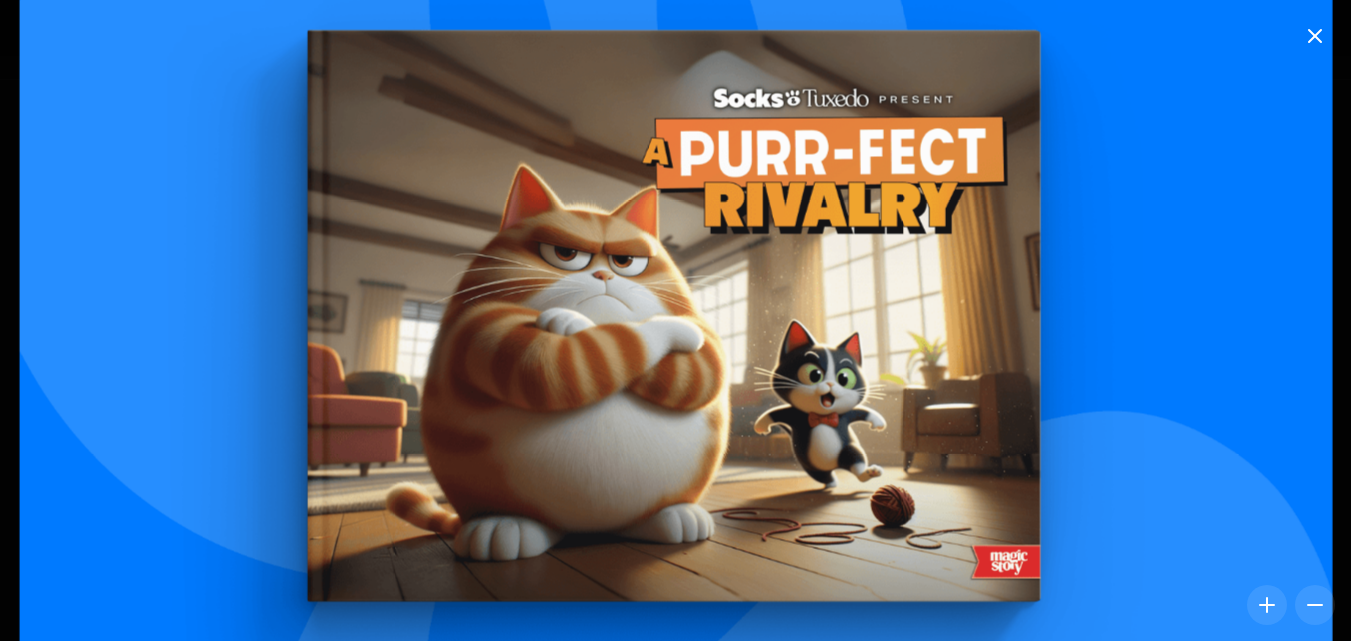 click 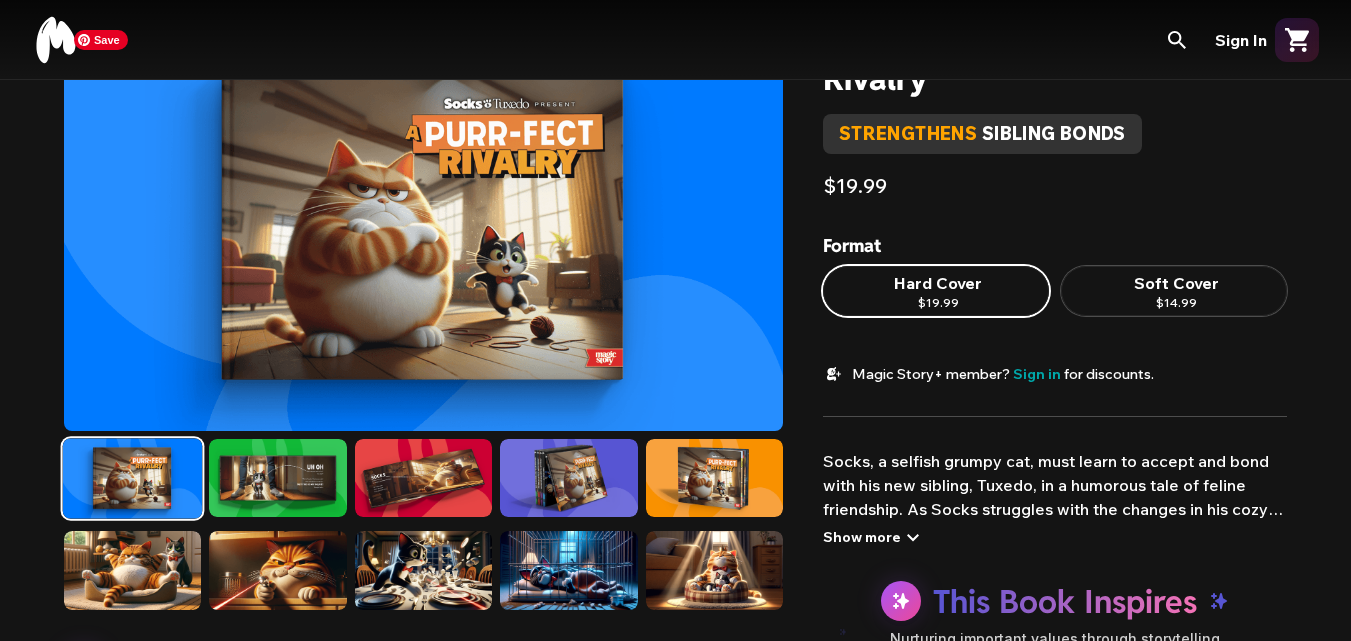 scroll, scrollTop: 300, scrollLeft: 0, axis: vertical 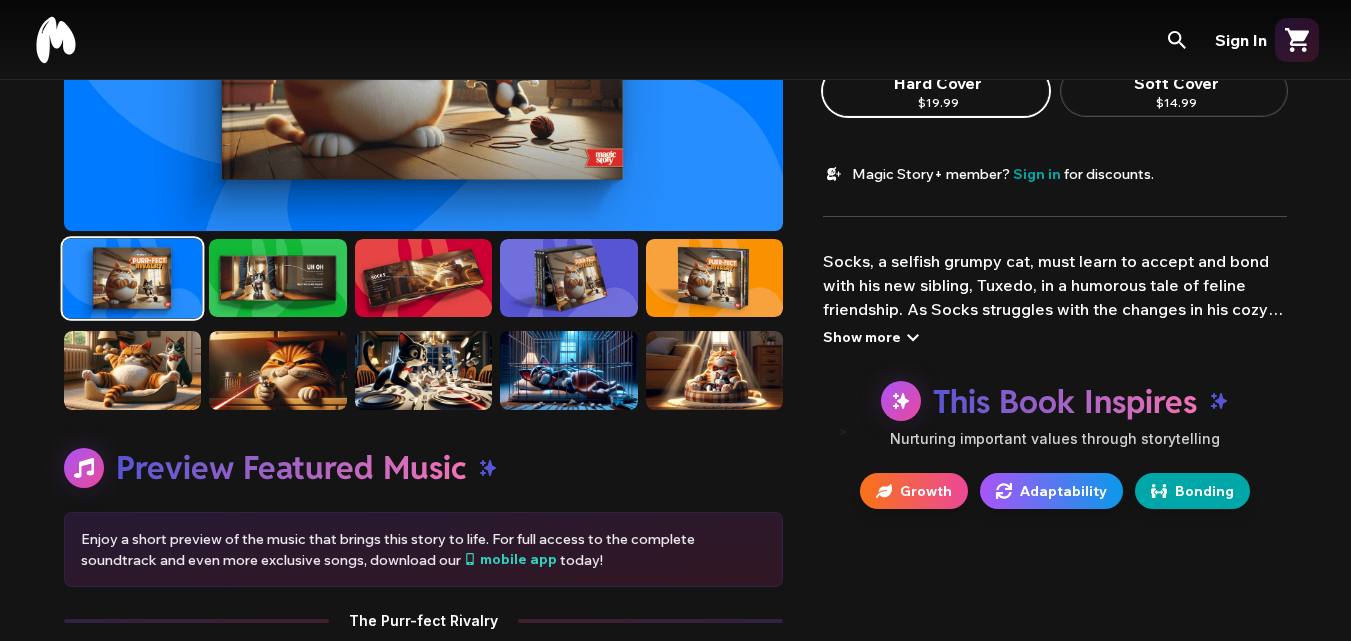 click at bounding box center [277, 278] 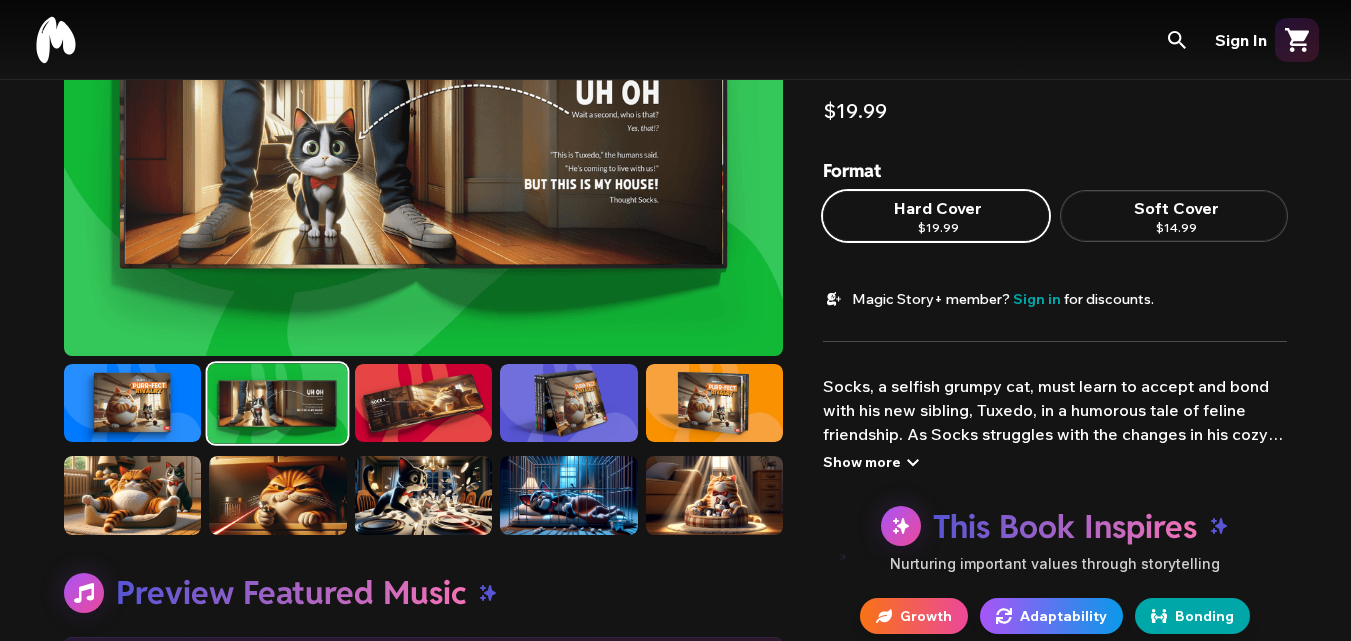 scroll, scrollTop: 200, scrollLeft: 0, axis: vertical 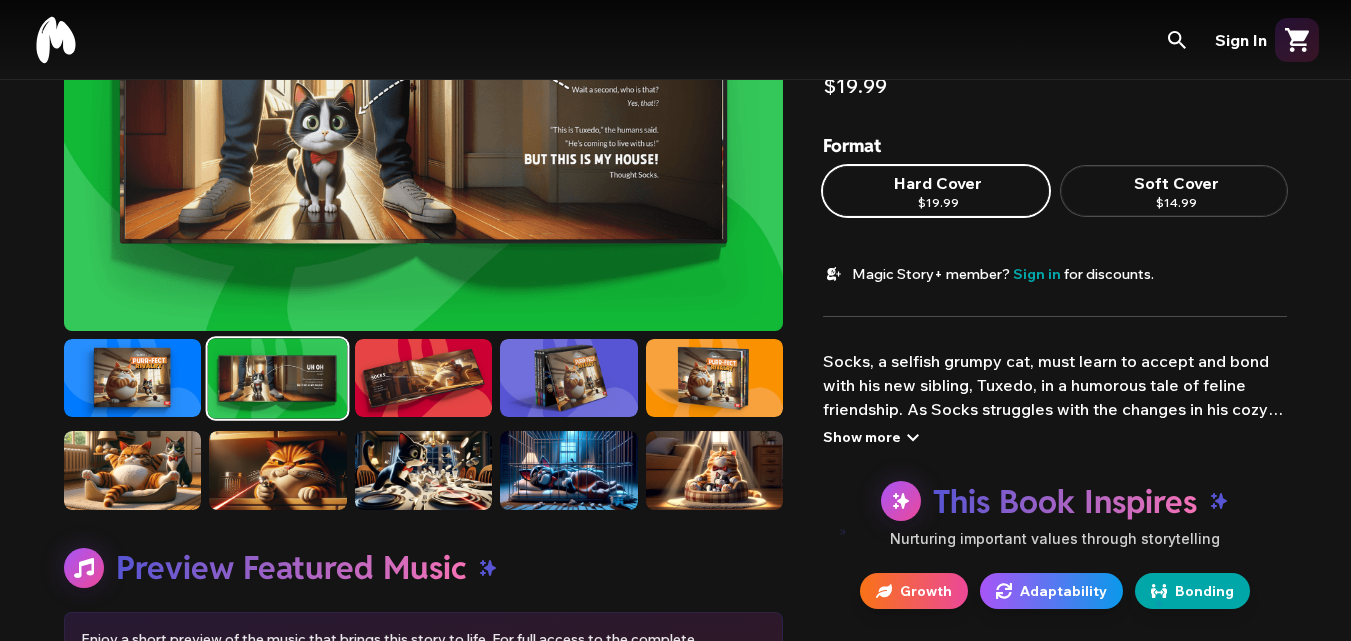 click at bounding box center (423, 378) 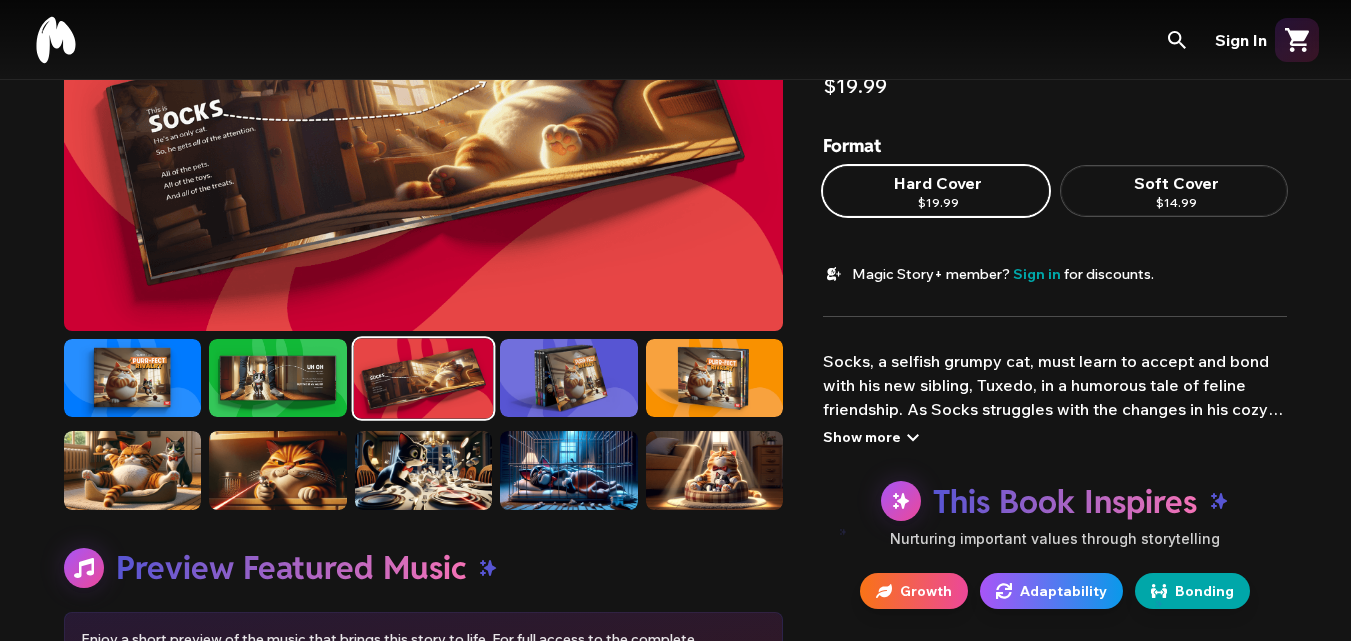 click at bounding box center [568, 378] 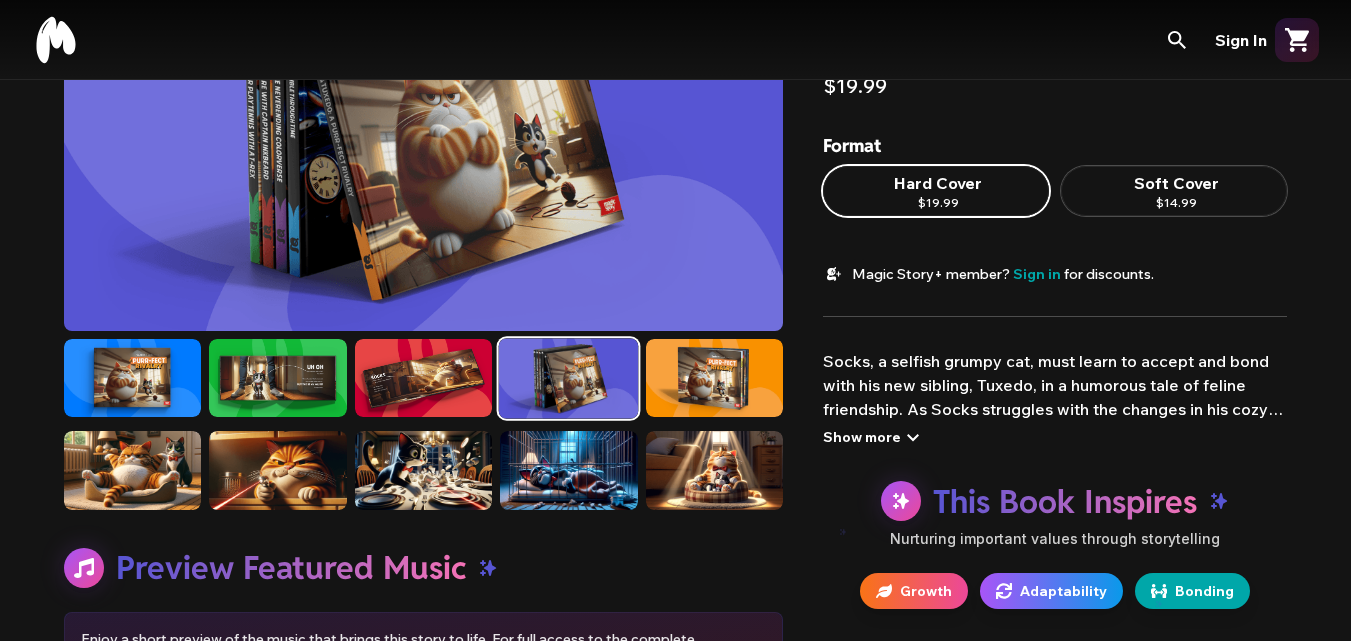 click at bounding box center [714, 378] 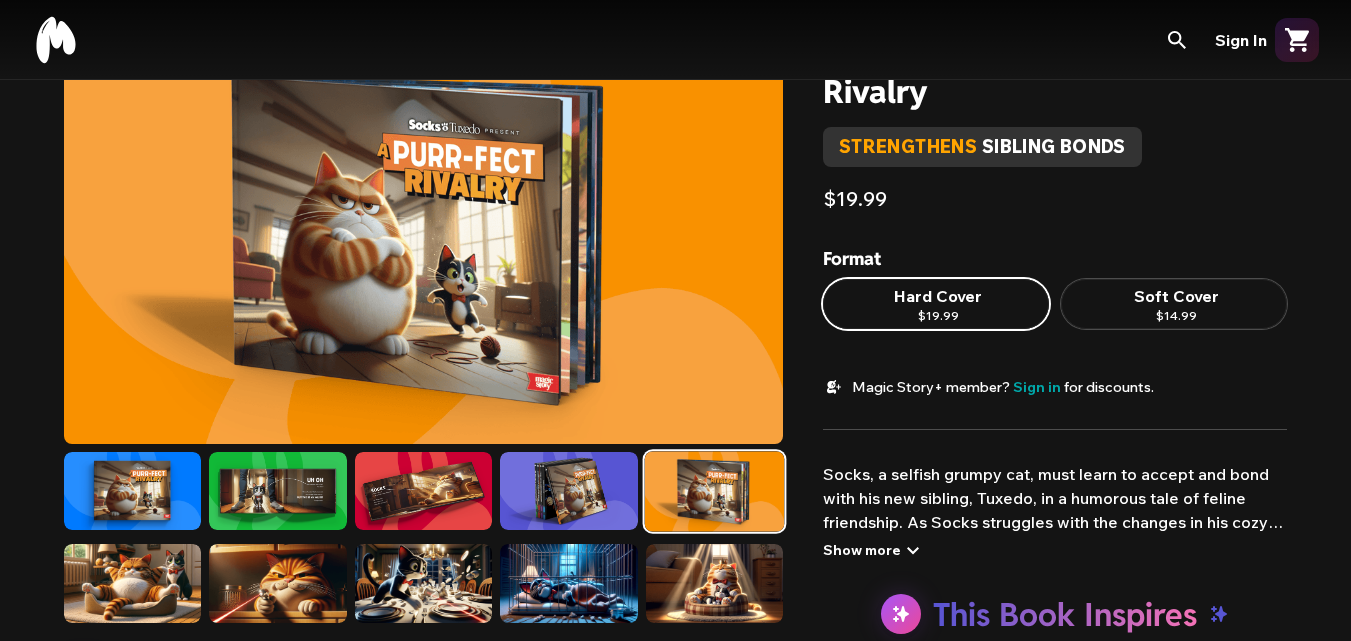 scroll, scrollTop: 0, scrollLeft: 0, axis: both 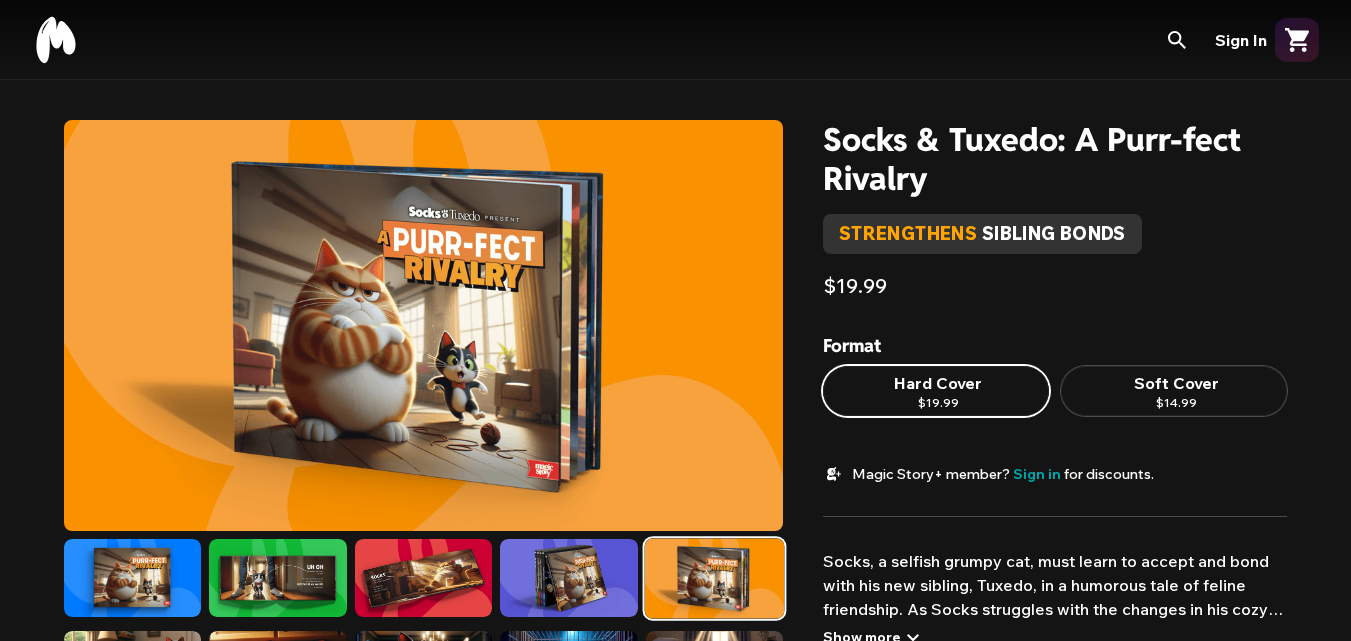 click 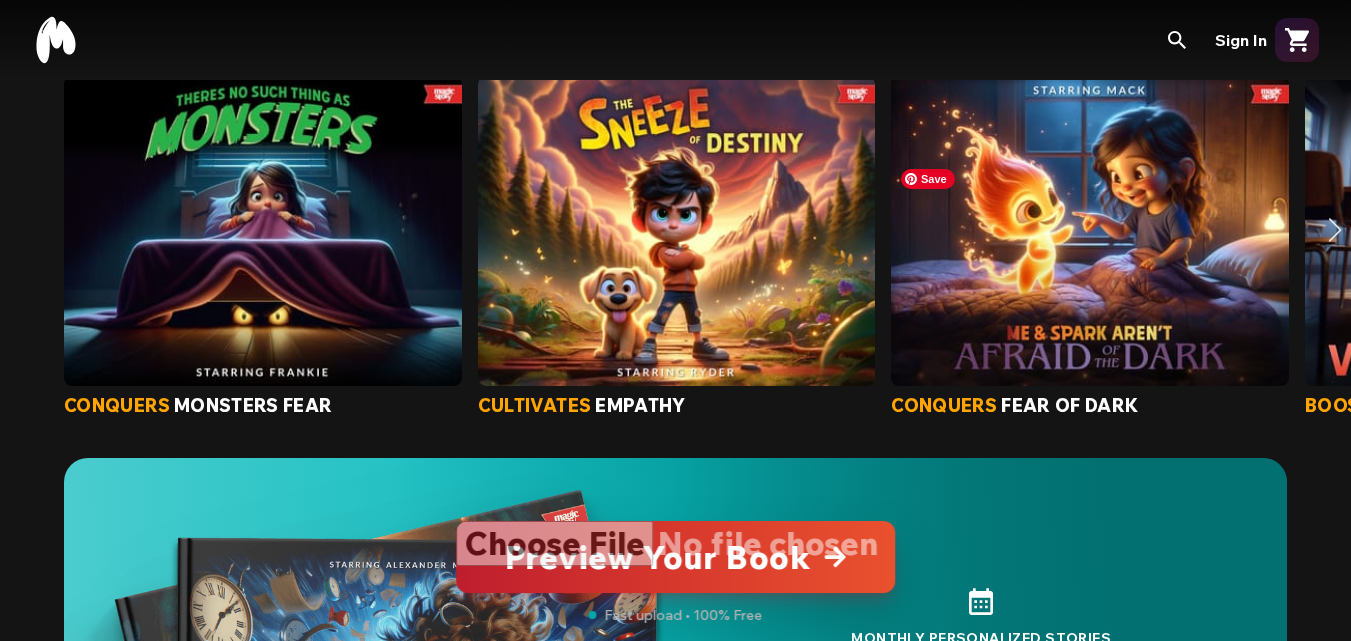 scroll, scrollTop: 1100, scrollLeft: 0, axis: vertical 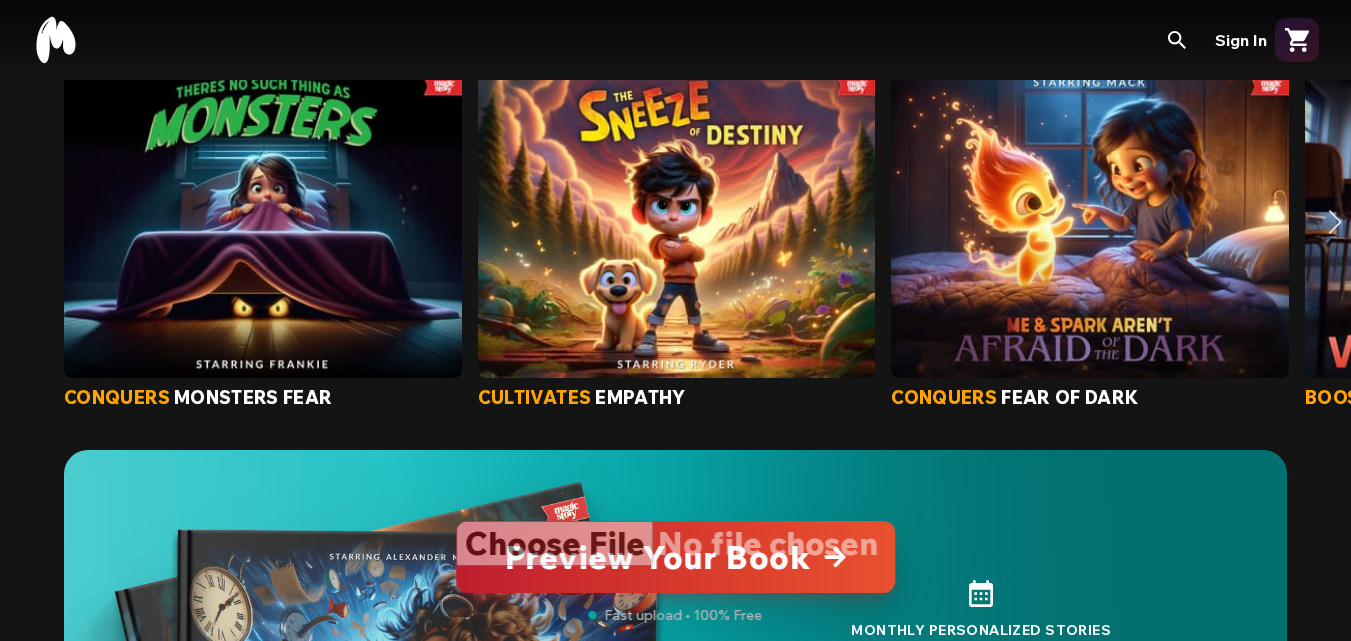 click at bounding box center [1335, 222] 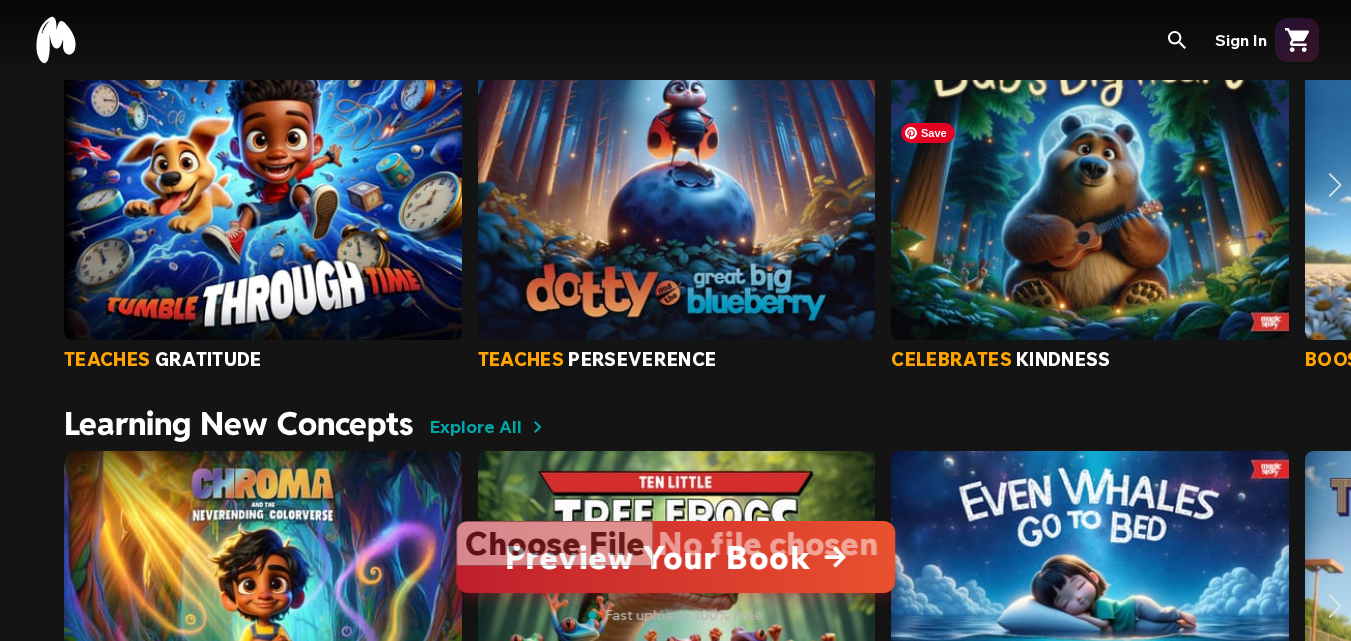 scroll, scrollTop: 2200, scrollLeft: 0, axis: vertical 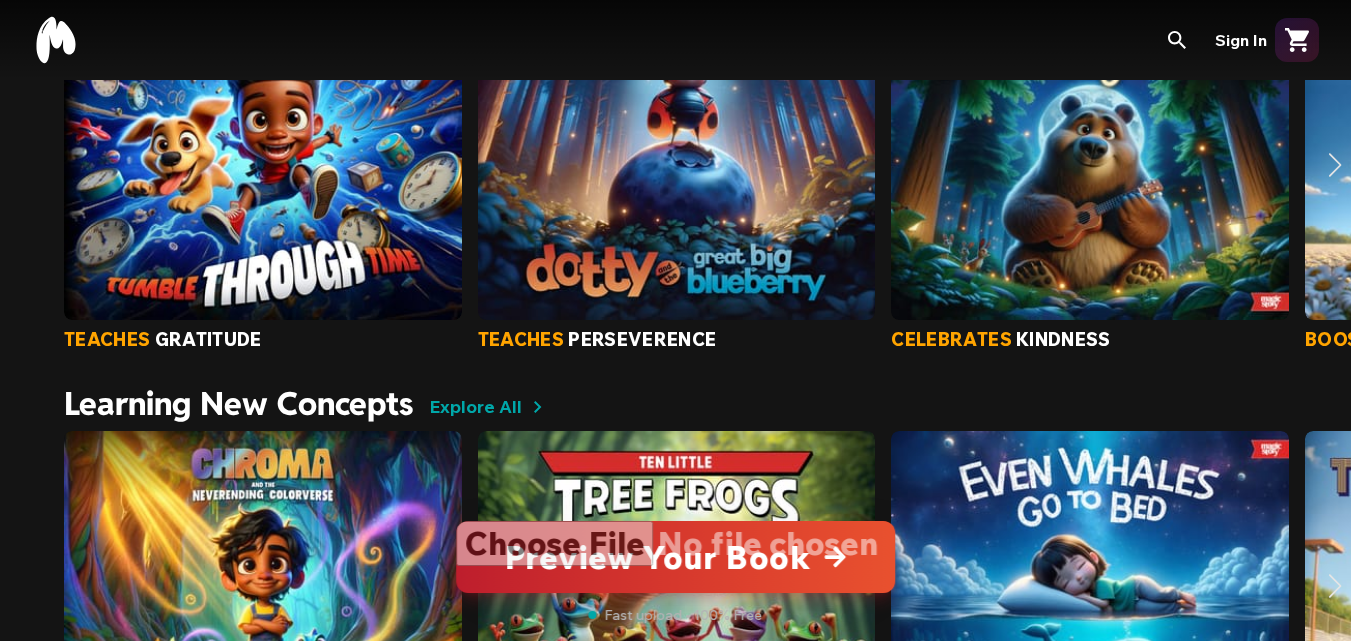 click at bounding box center [1335, 165] 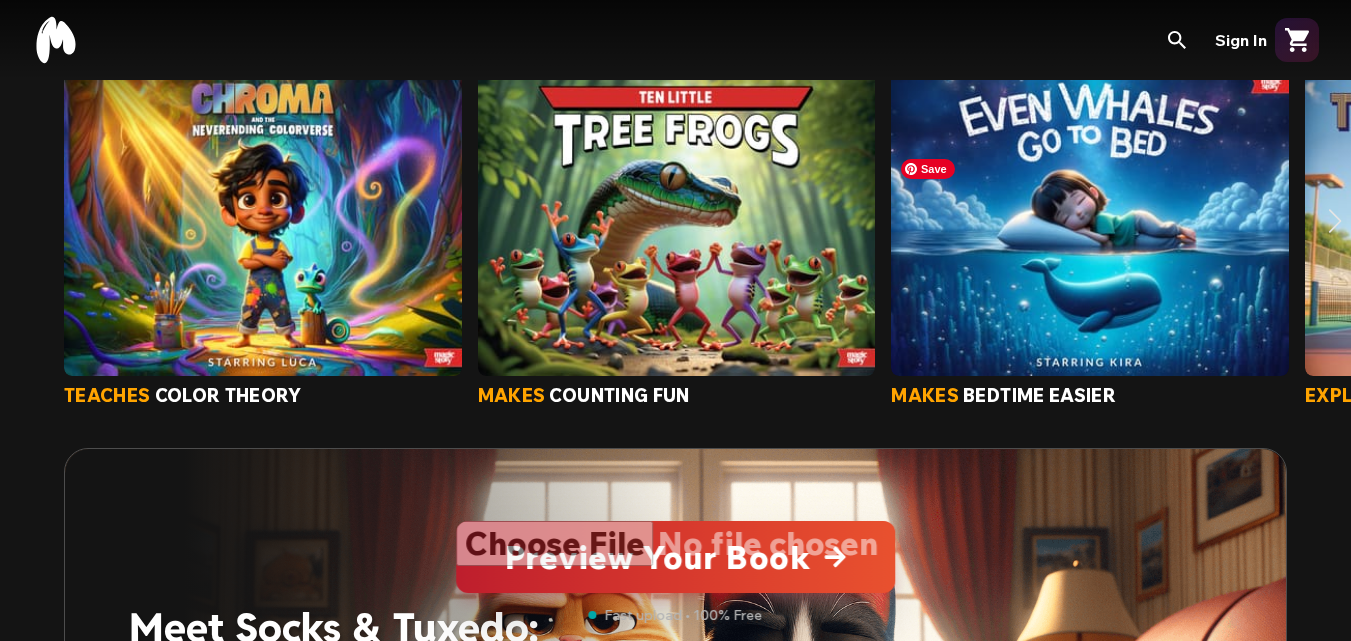 scroll, scrollTop: 2600, scrollLeft: 0, axis: vertical 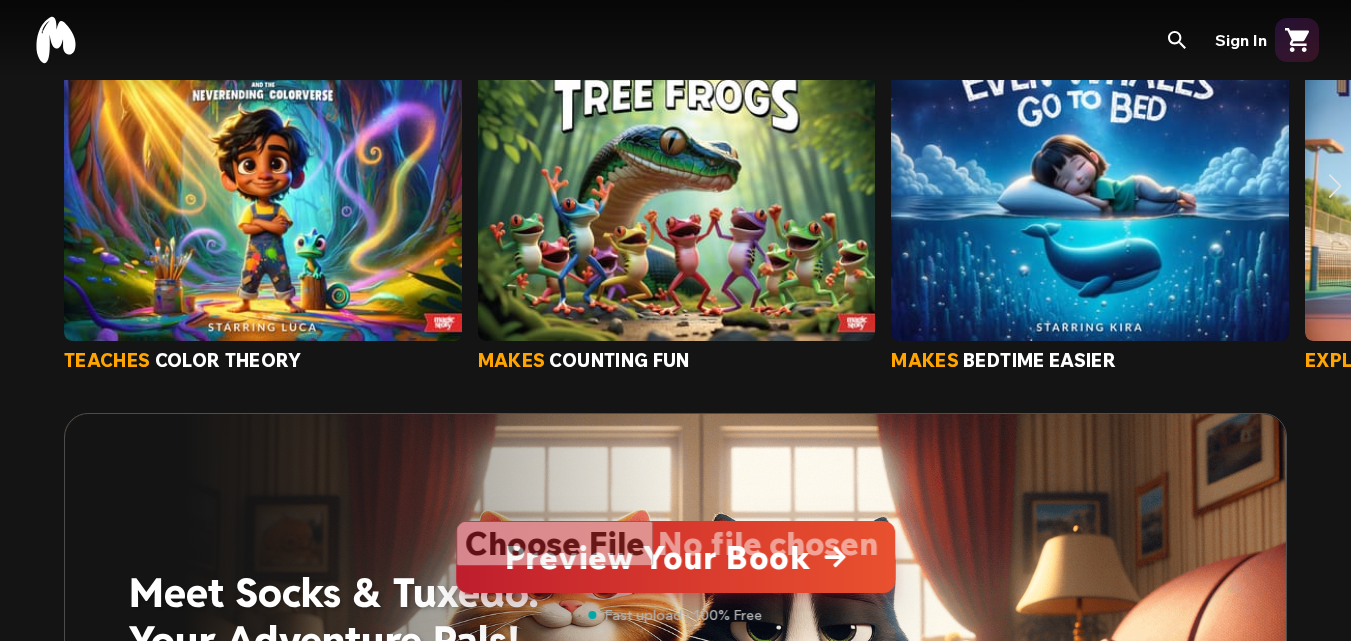 click at bounding box center [1335, 186] 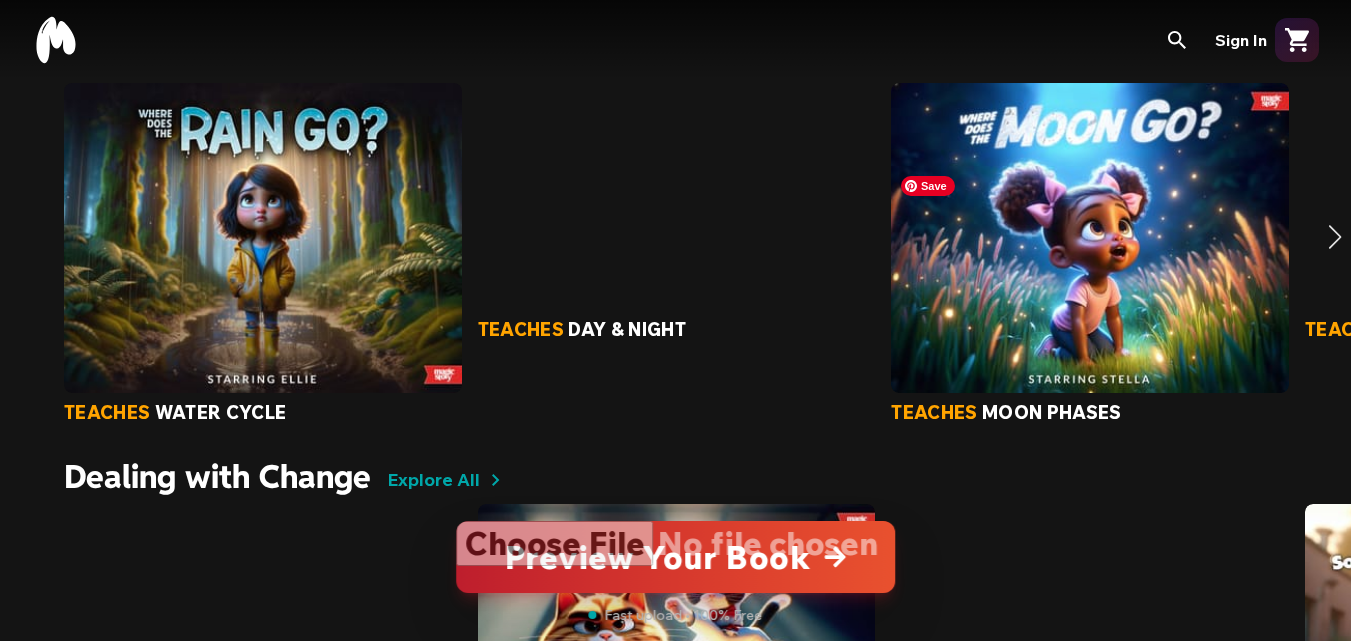 scroll, scrollTop: 3600, scrollLeft: 0, axis: vertical 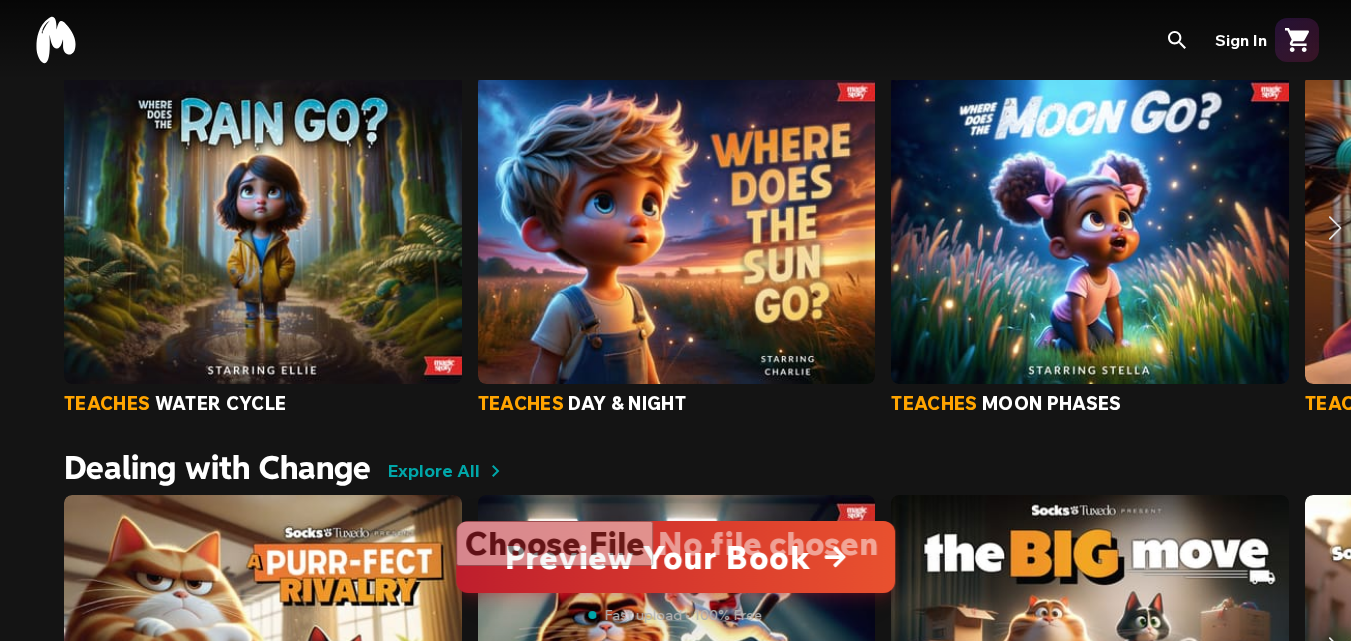 click at bounding box center (1335, 228) 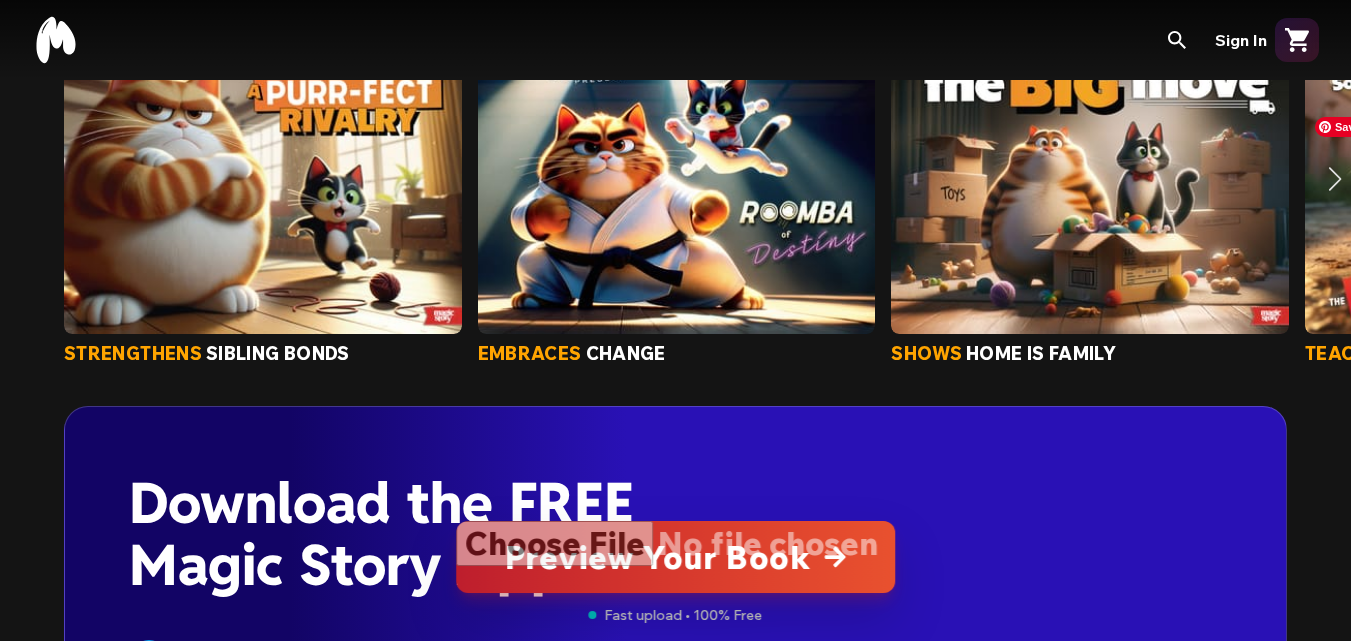 scroll, scrollTop: 4100, scrollLeft: 0, axis: vertical 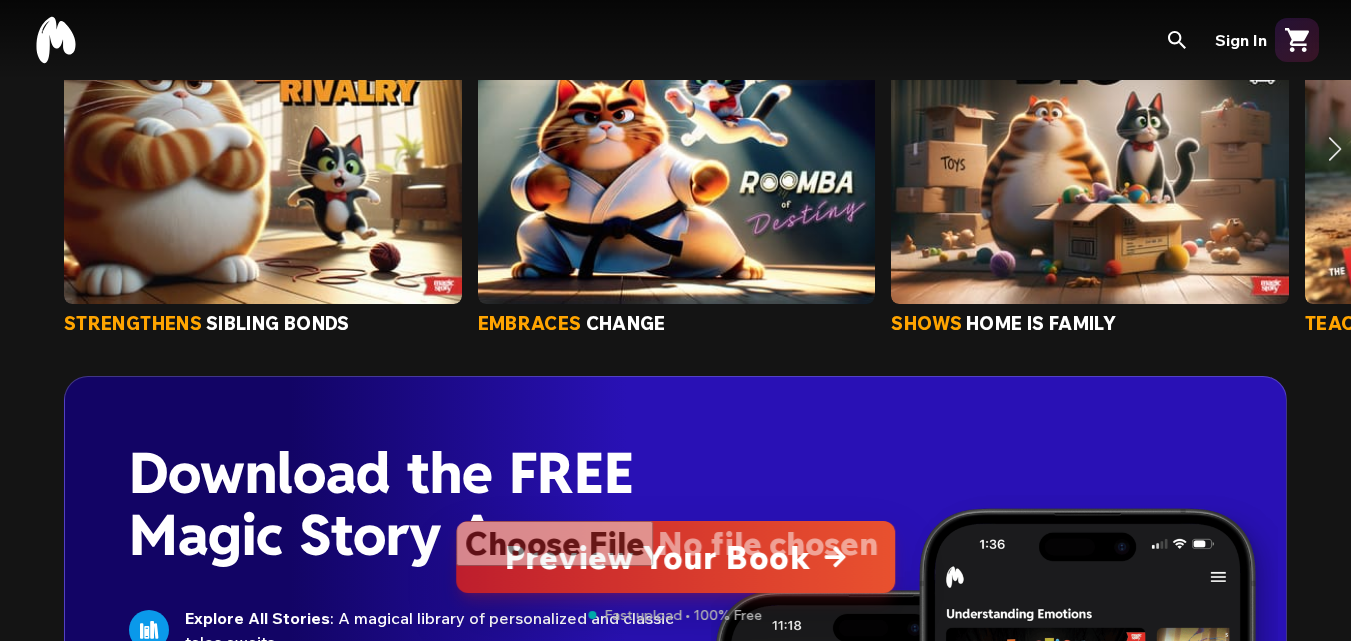 click at bounding box center (1335, 149) 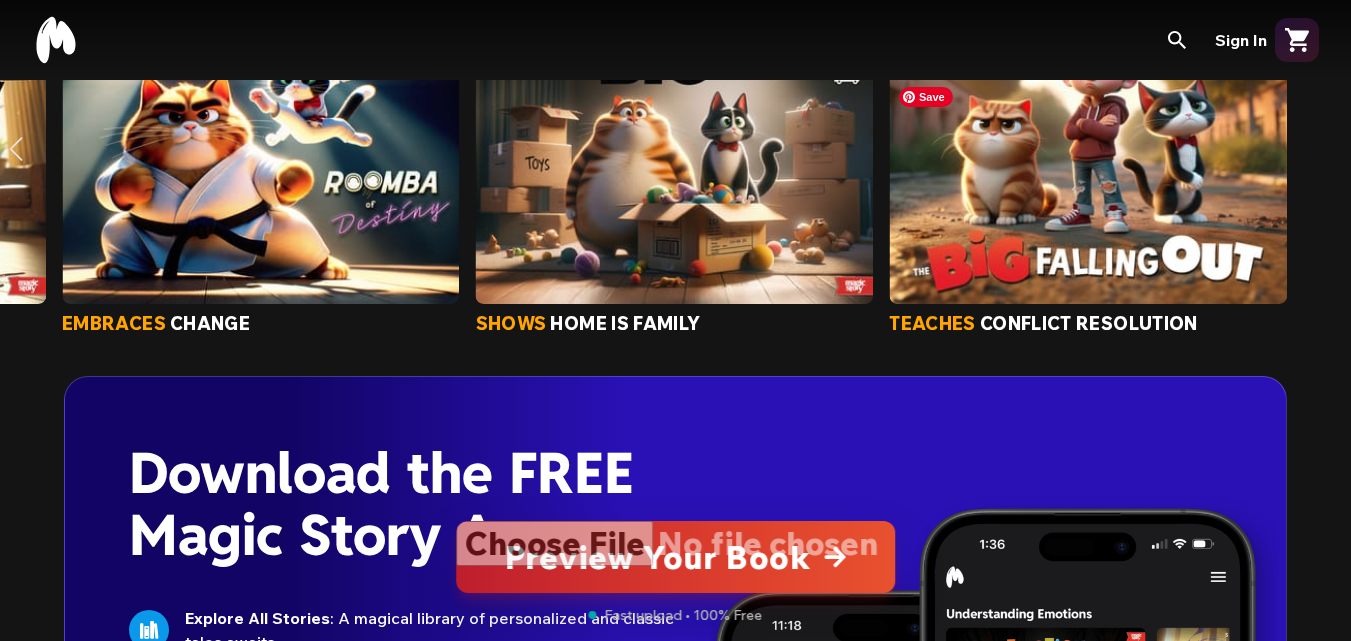 click at bounding box center (1088, 150) 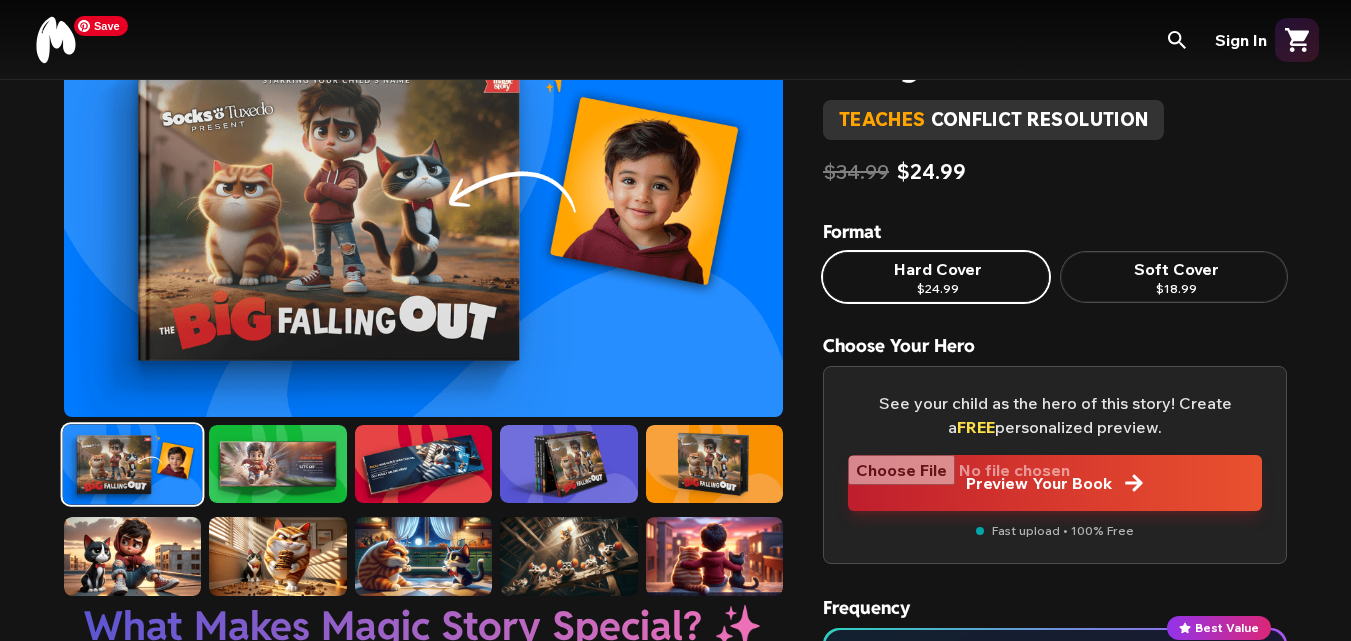 scroll, scrollTop: 200, scrollLeft: 0, axis: vertical 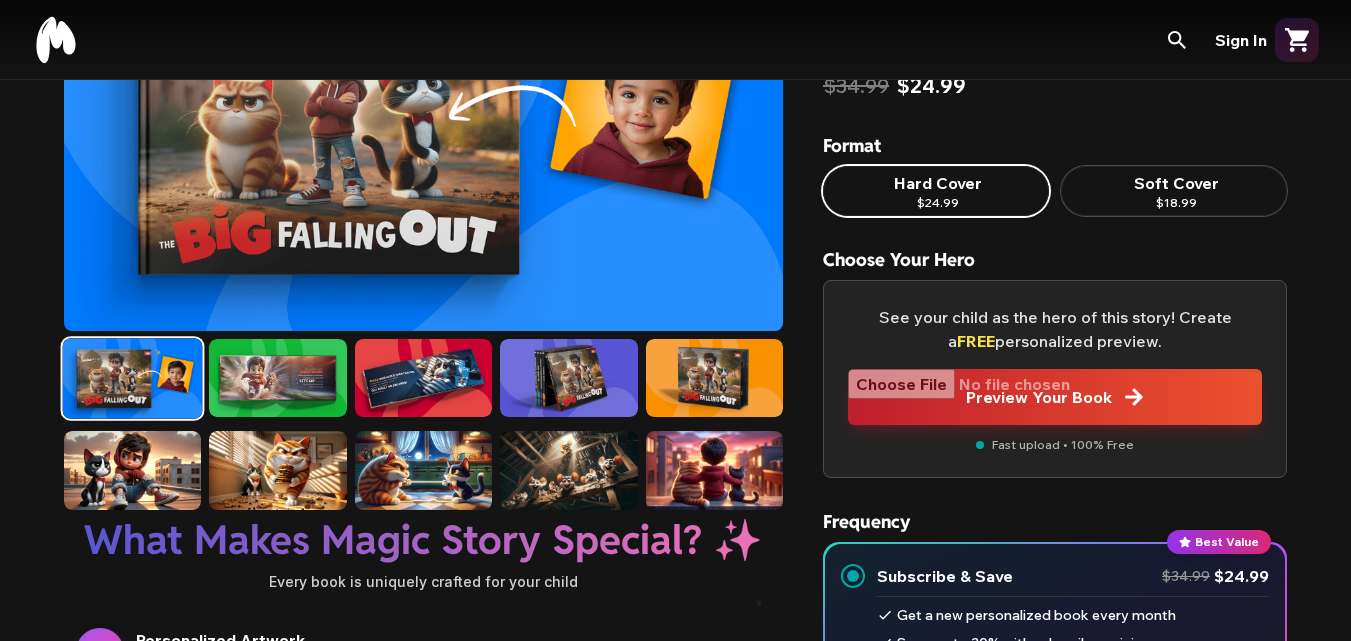 click at bounding box center [1055, 397] 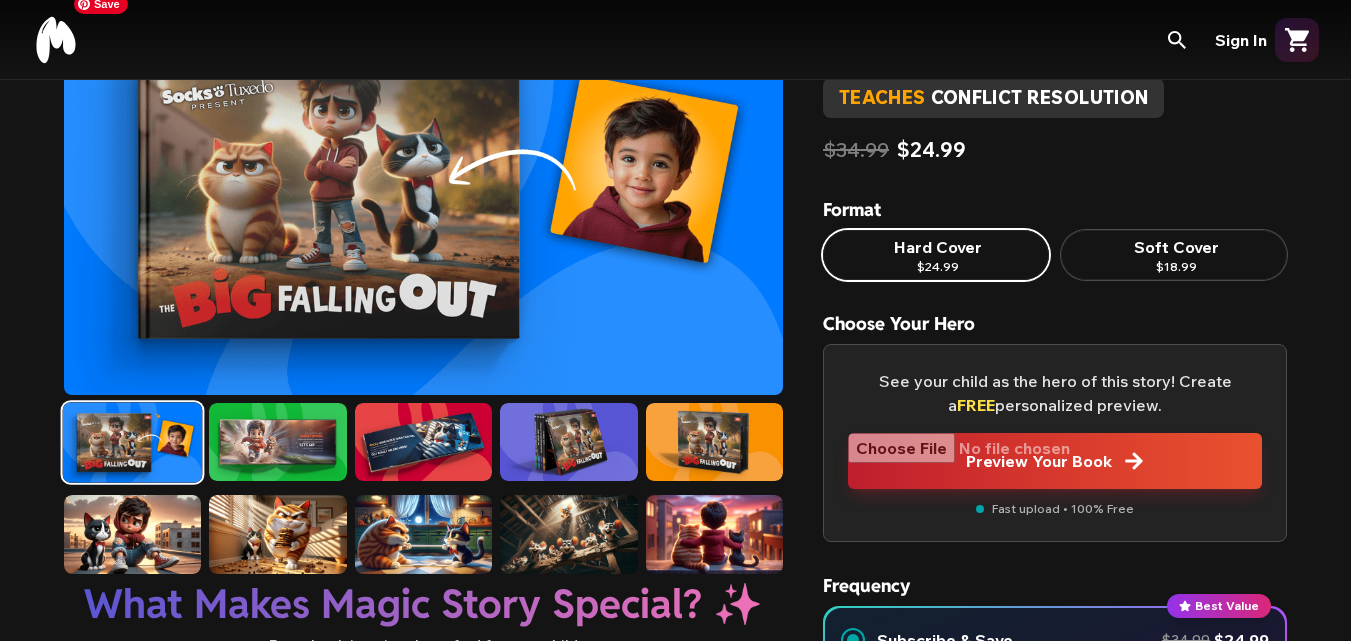 scroll, scrollTop: 100, scrollLeft: 0, axis: vertical 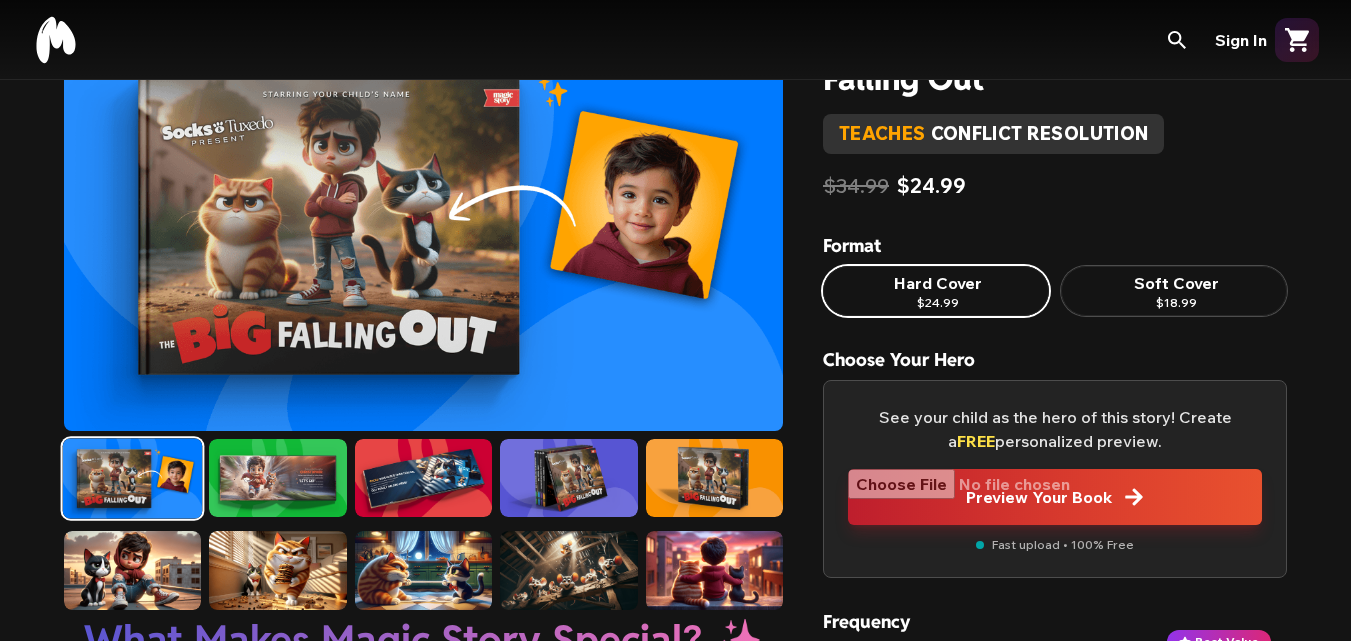click at bounding box center [1055, 497] 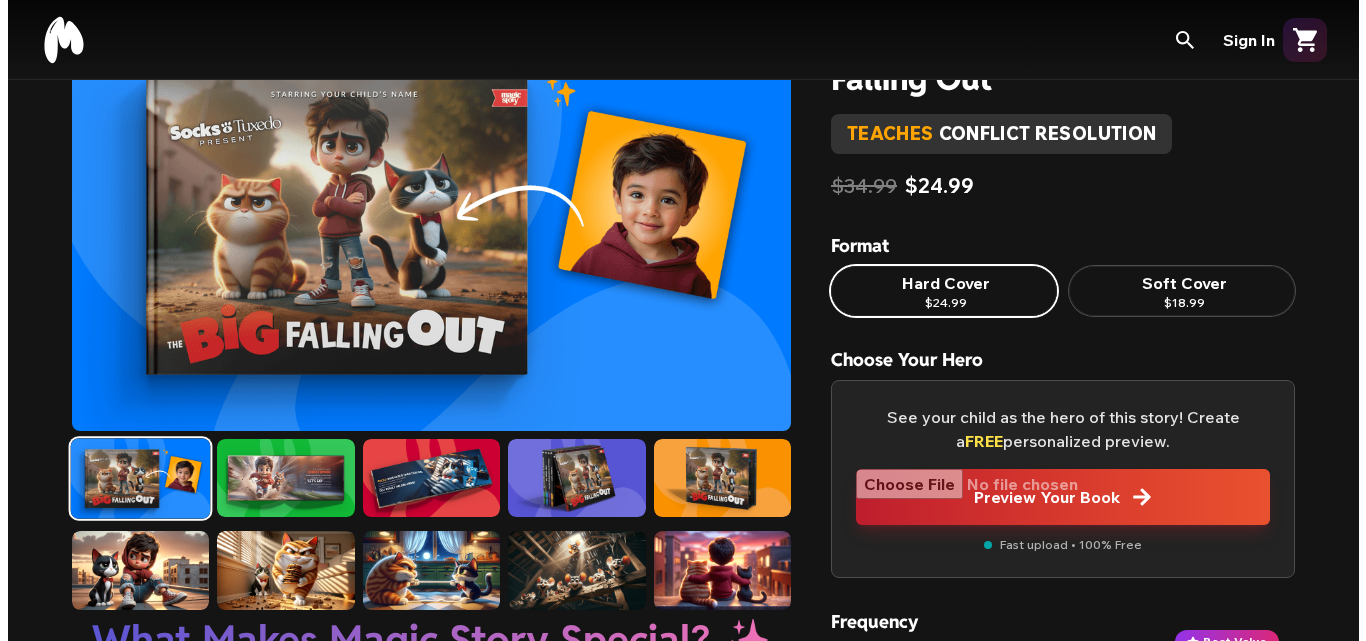 scroll, scrollTop: 0, scrollLeft: 0, axis: both 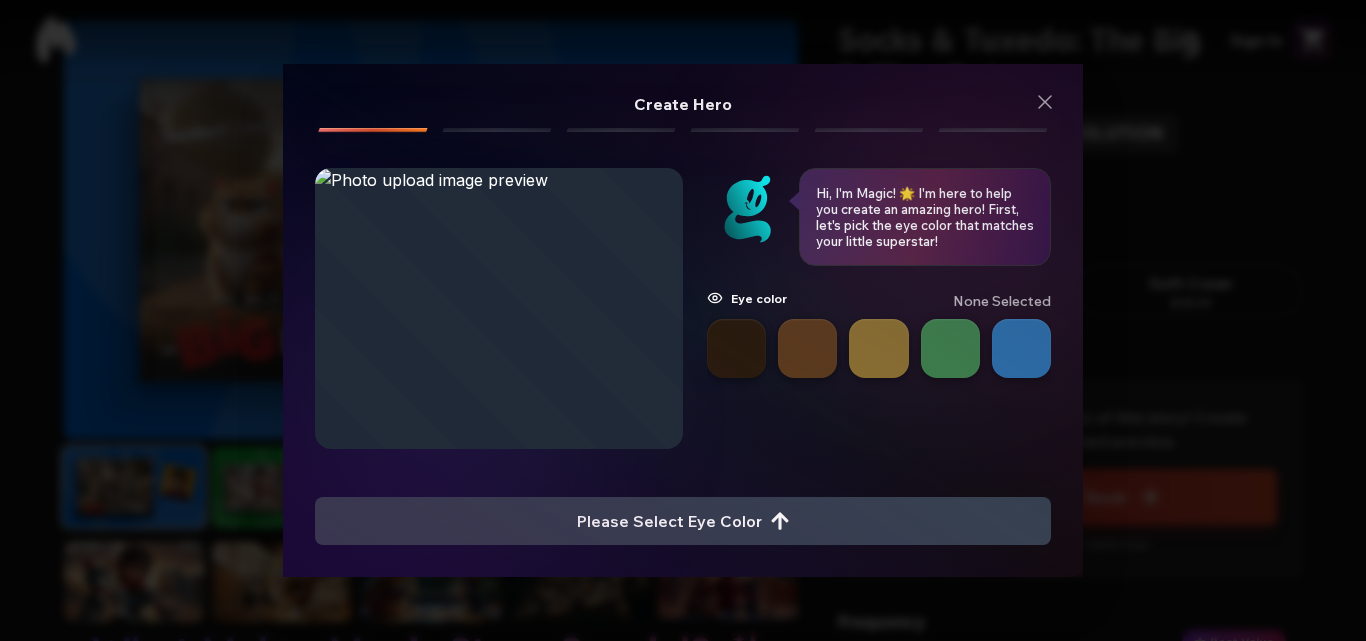 click at bounding box center (807, 348) 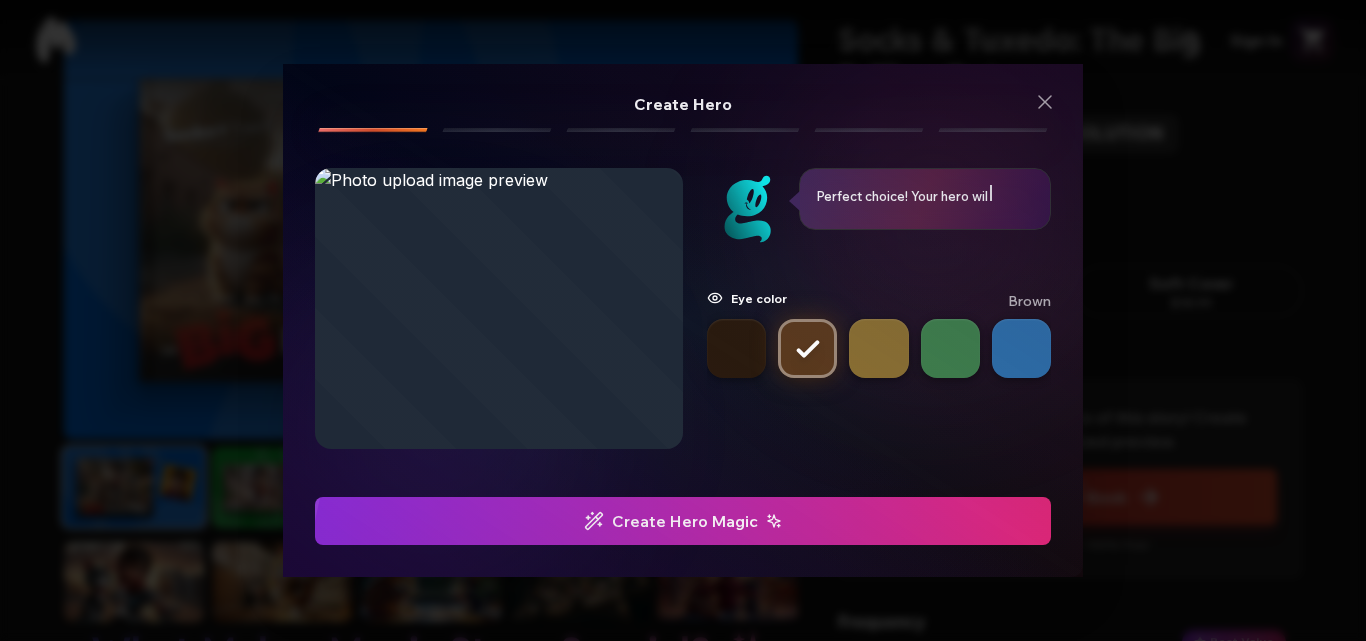 click on "Create Hero Magic" at bounding box center [683, 521] 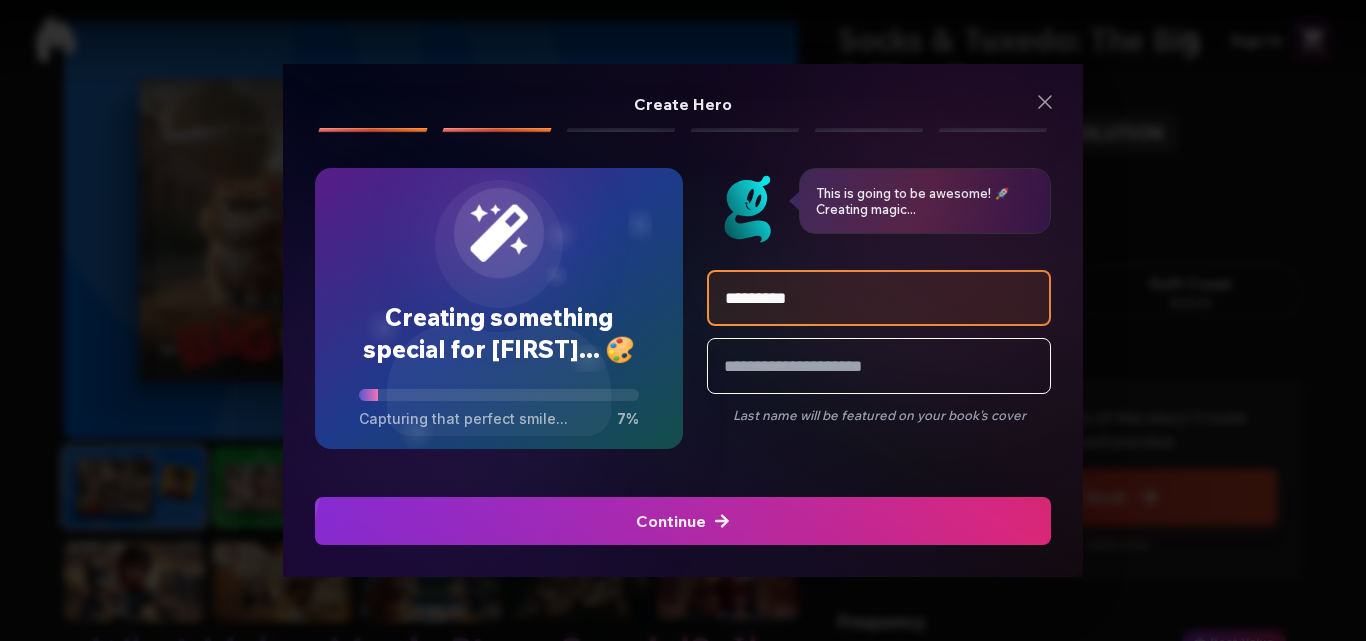 type on "*********" 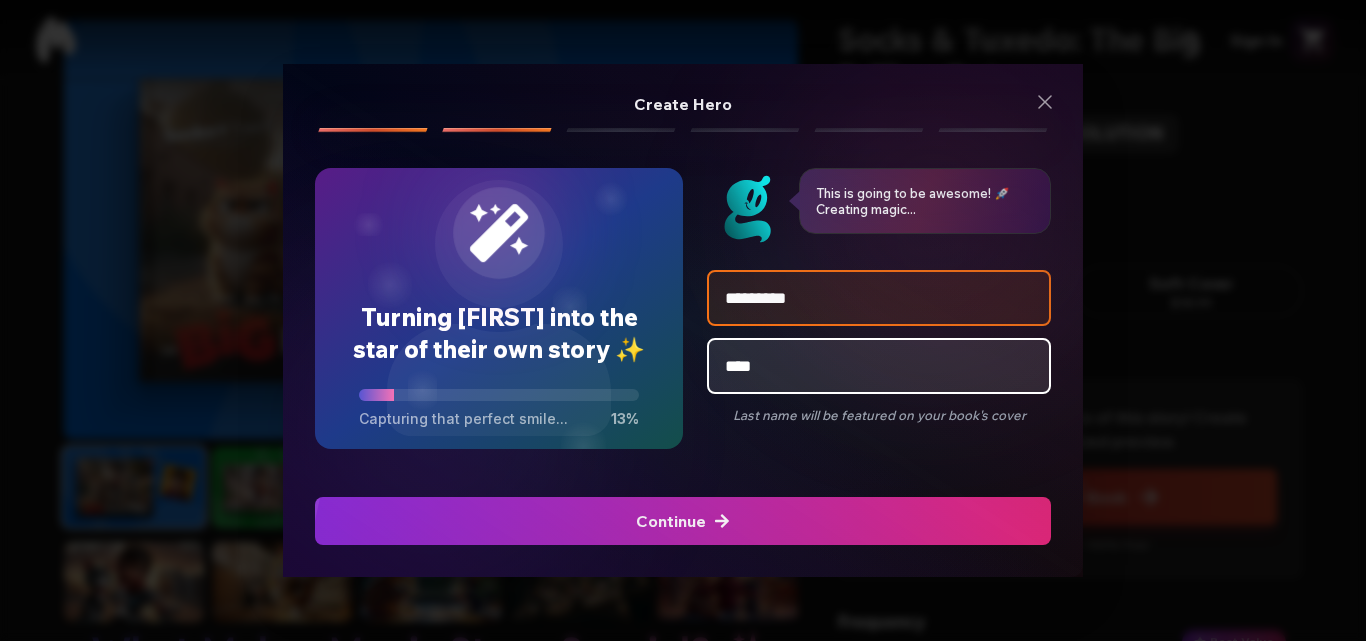 type on "****" 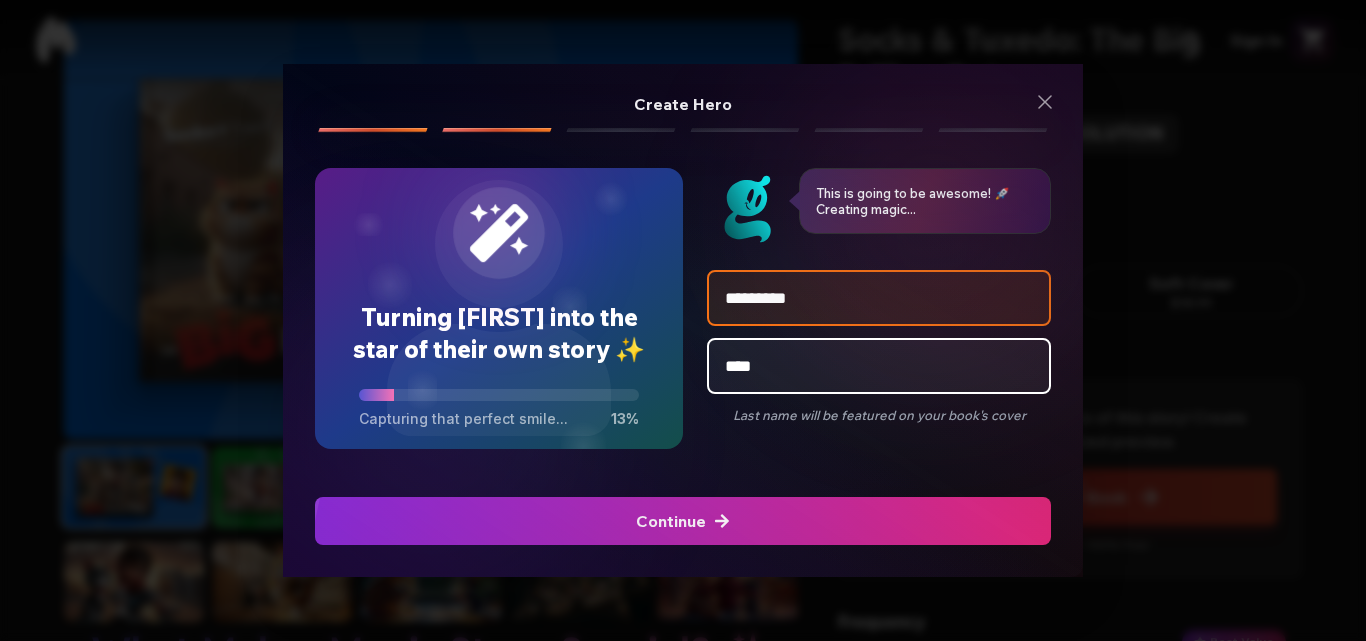 click at bounding box center (683, 521) 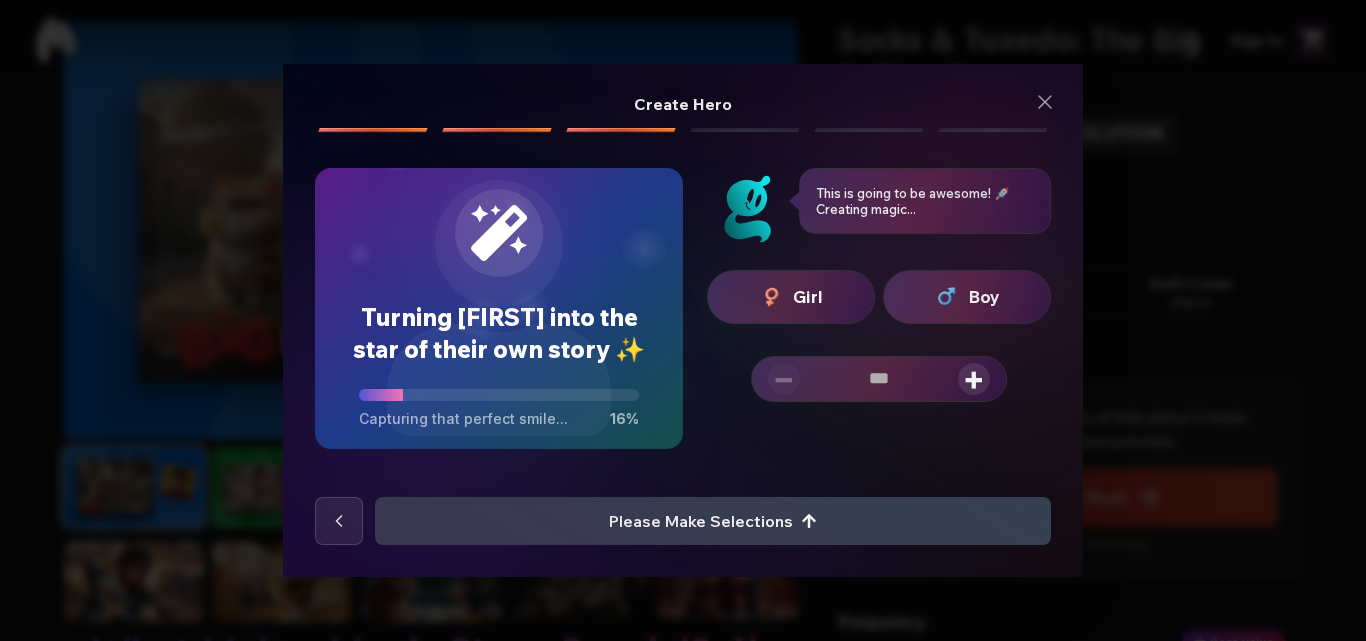 click on "Boy" at bounding box center (967, 297) 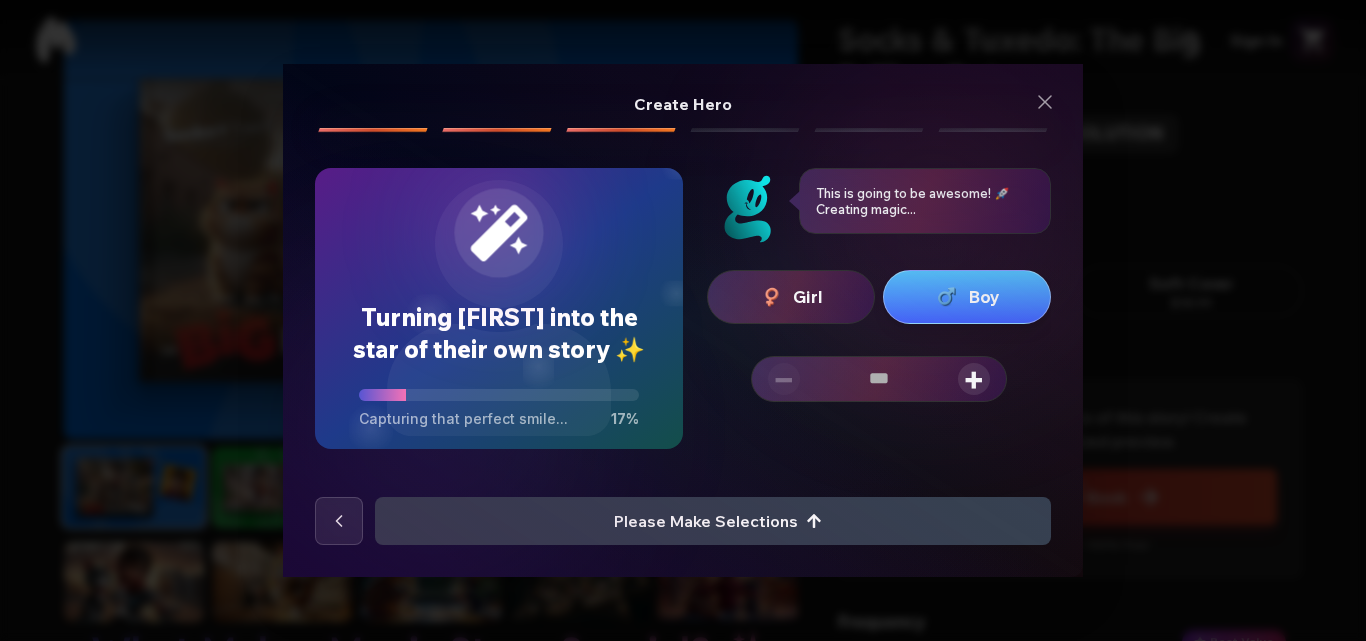 click on "+" at bounding box center [974, 379] 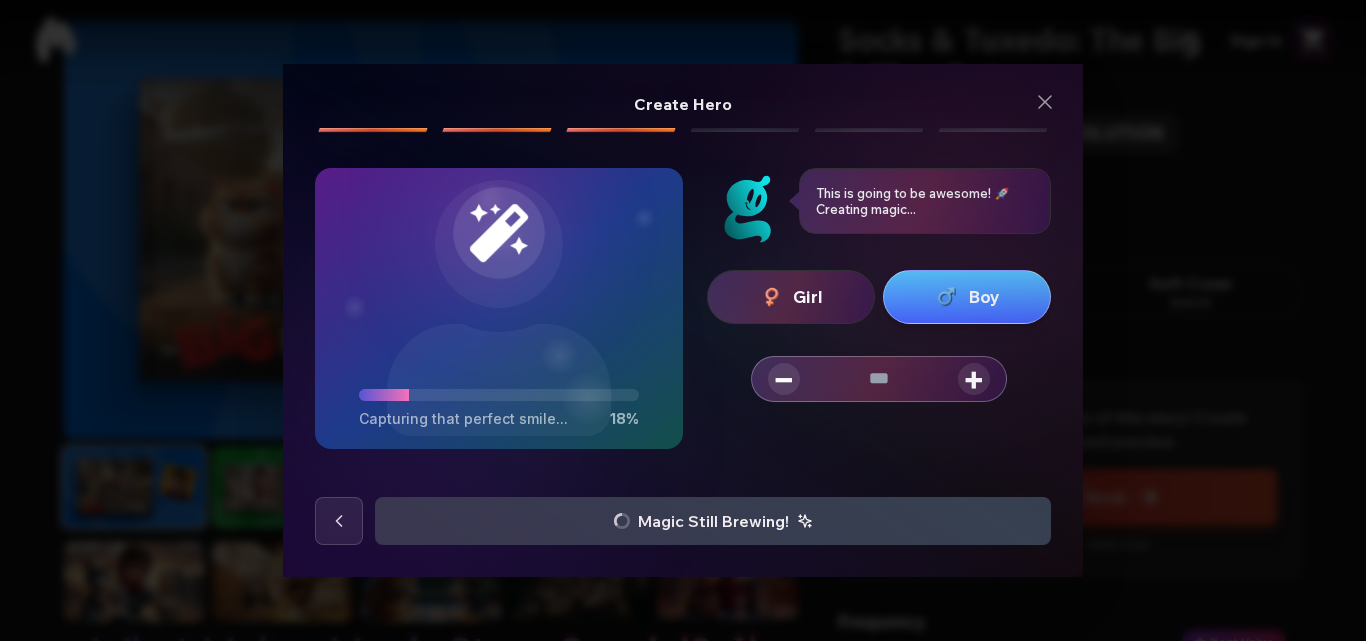 click on "+" at bounding box center [974, 379] 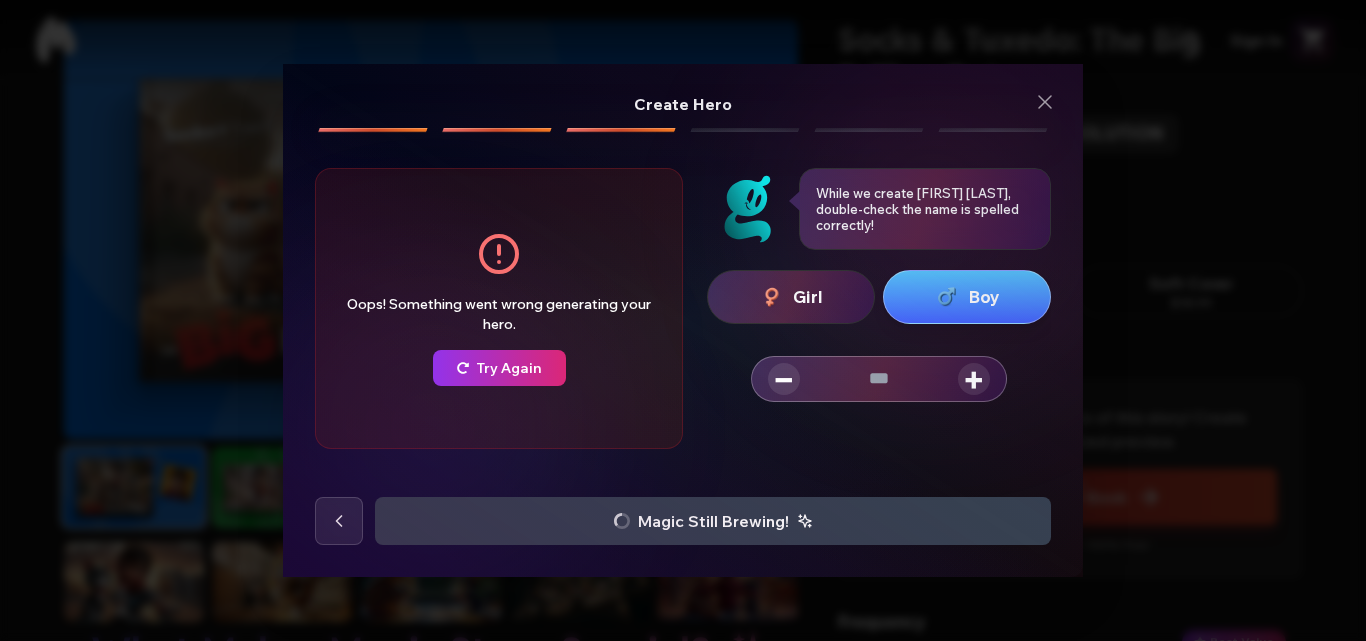 click at bounding box center [499, 368] 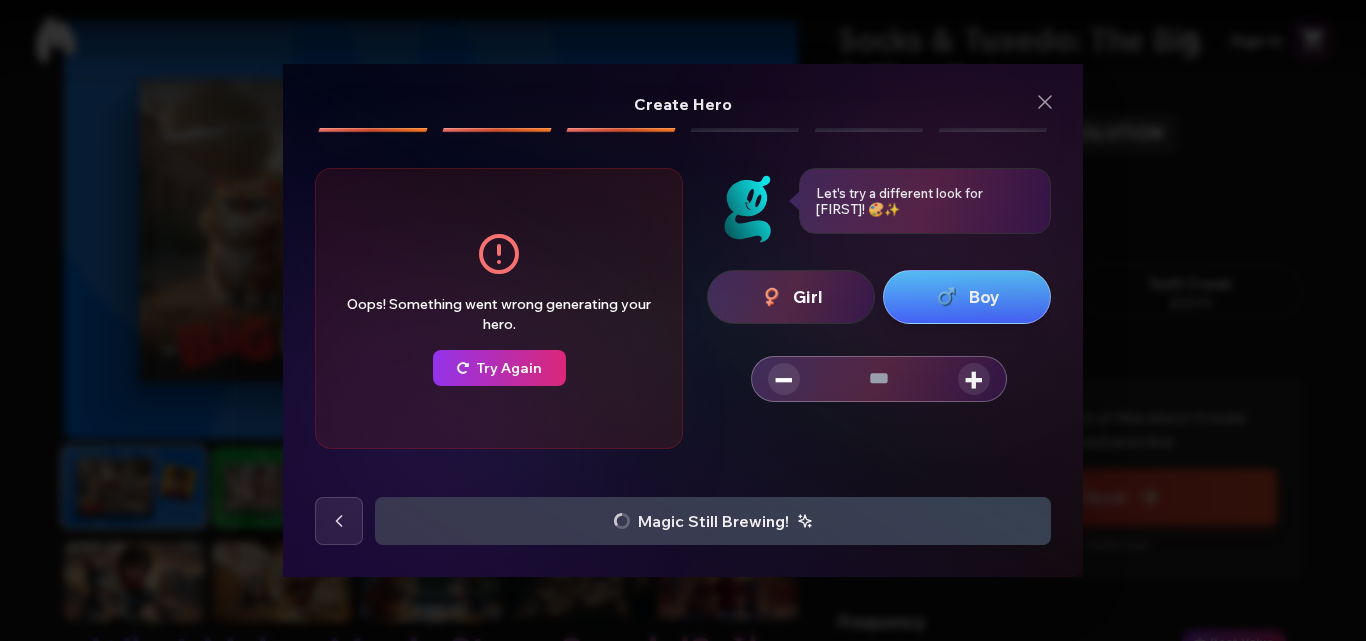 click on "Try Again" at bounding box center [499, 368] 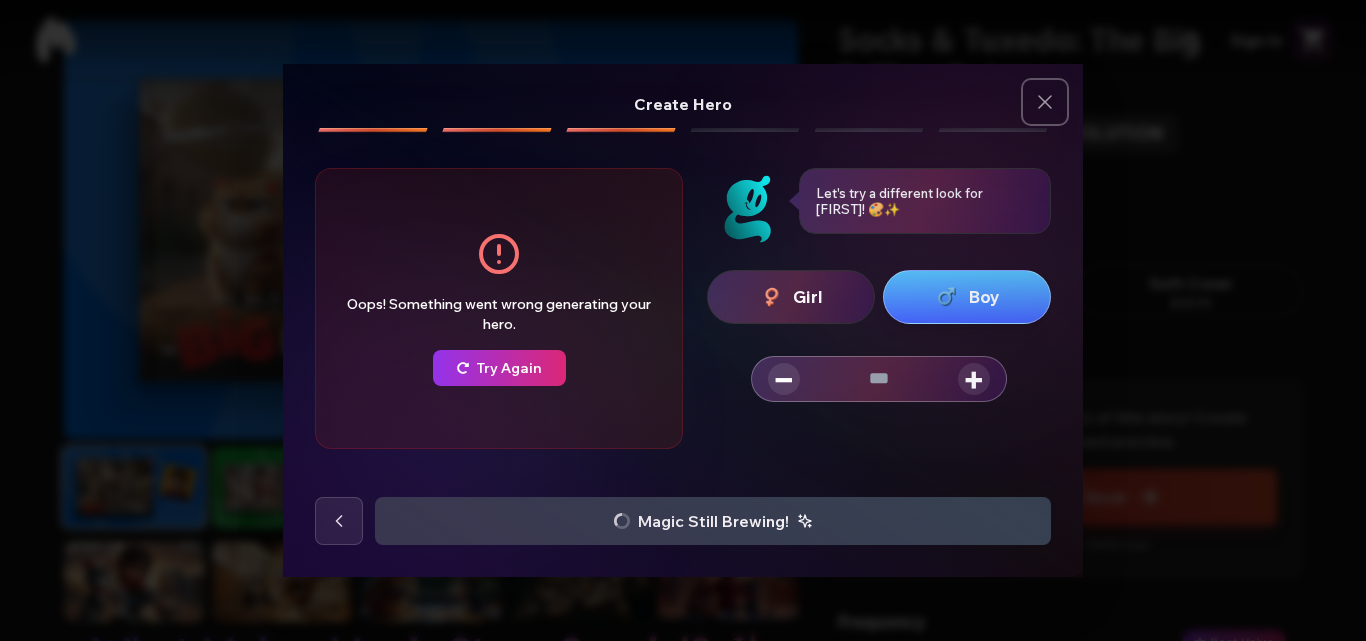 click 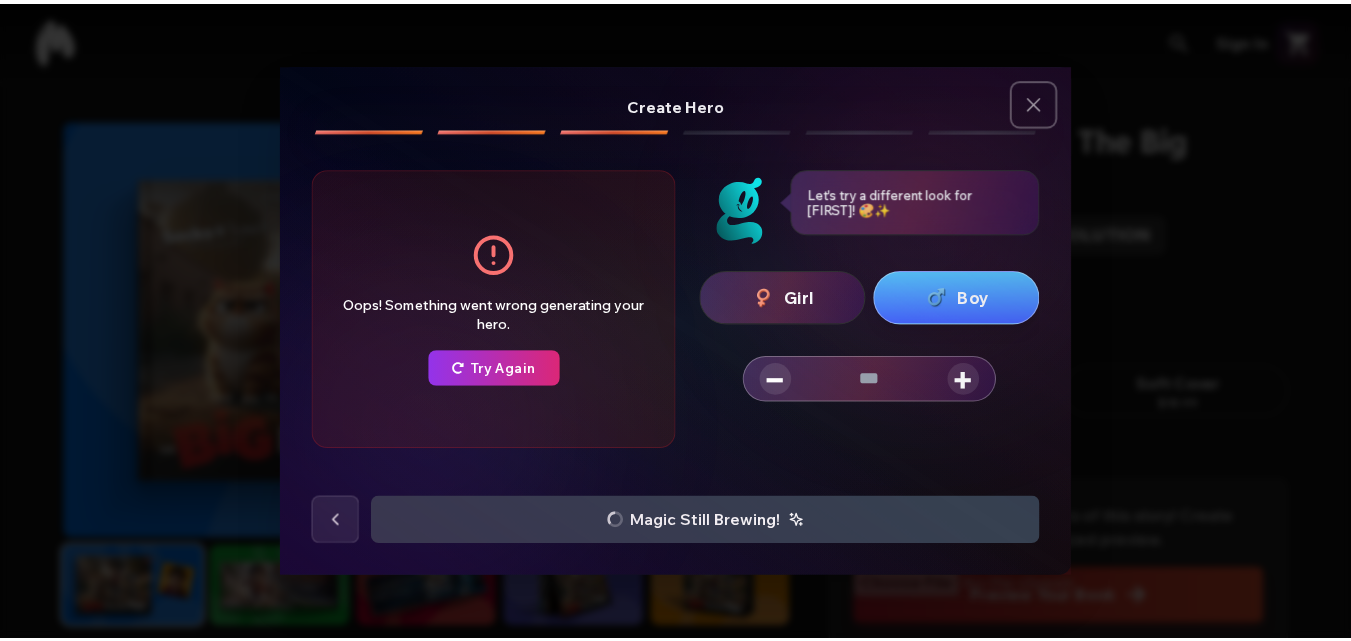 scroll, scrollTop: 100, scrollLeft: 0, axis: vertical 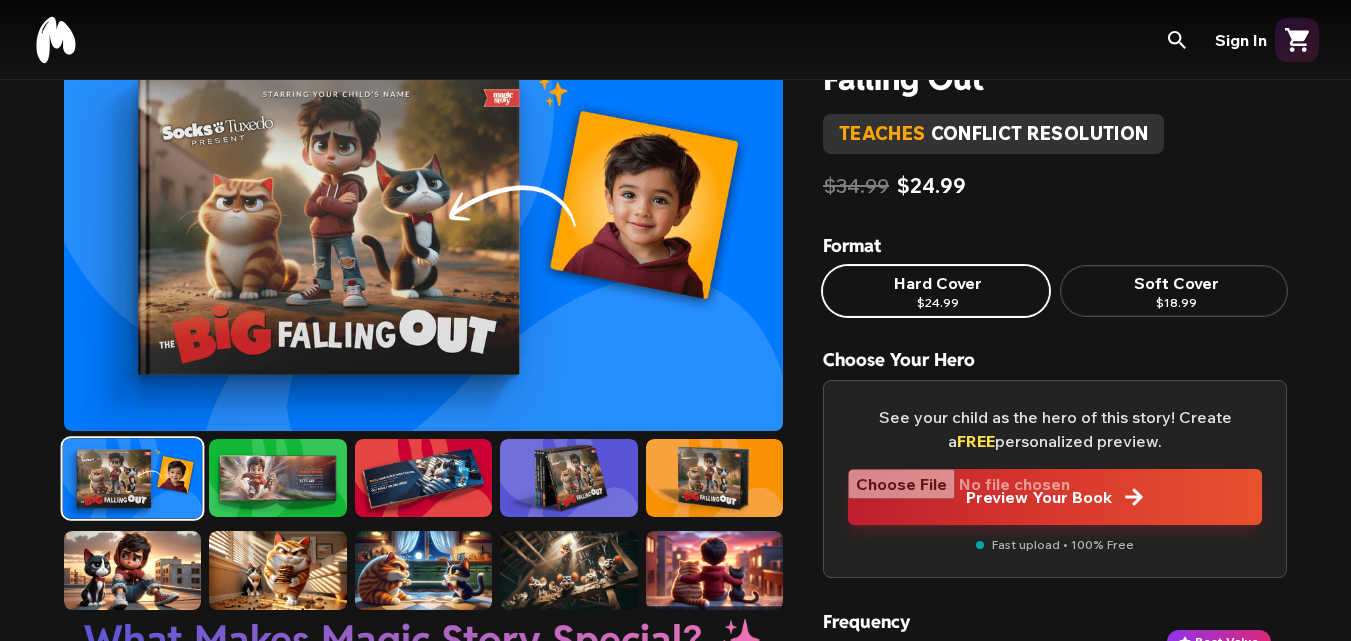 click on "Format" at bounding box center (1055, 250) 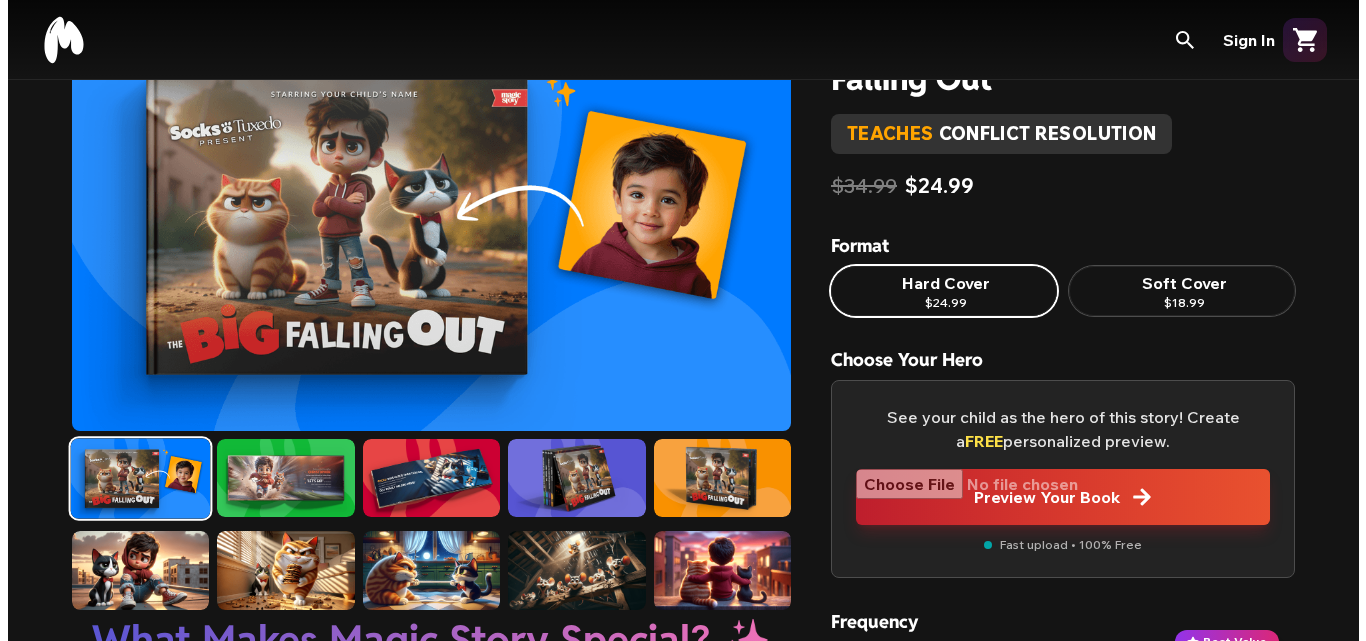 scroll, scrollTop: 0, scrollLeft: 0, axis: both 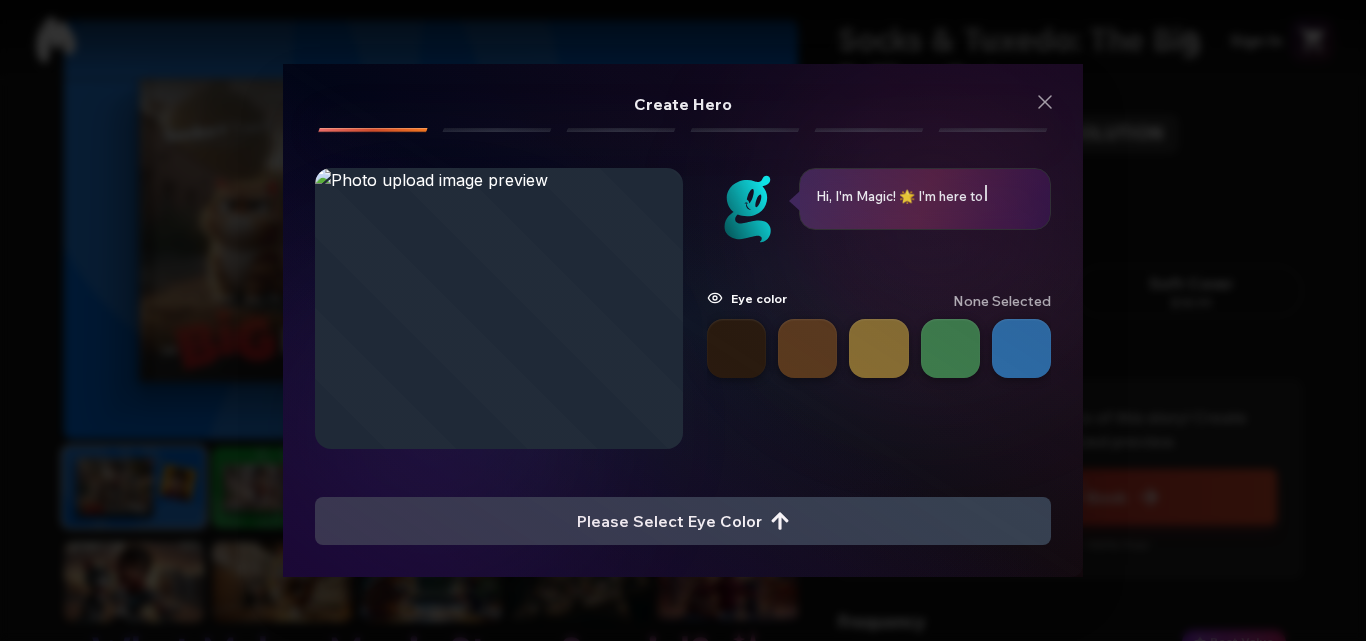 click at bounding box center [807, 348] 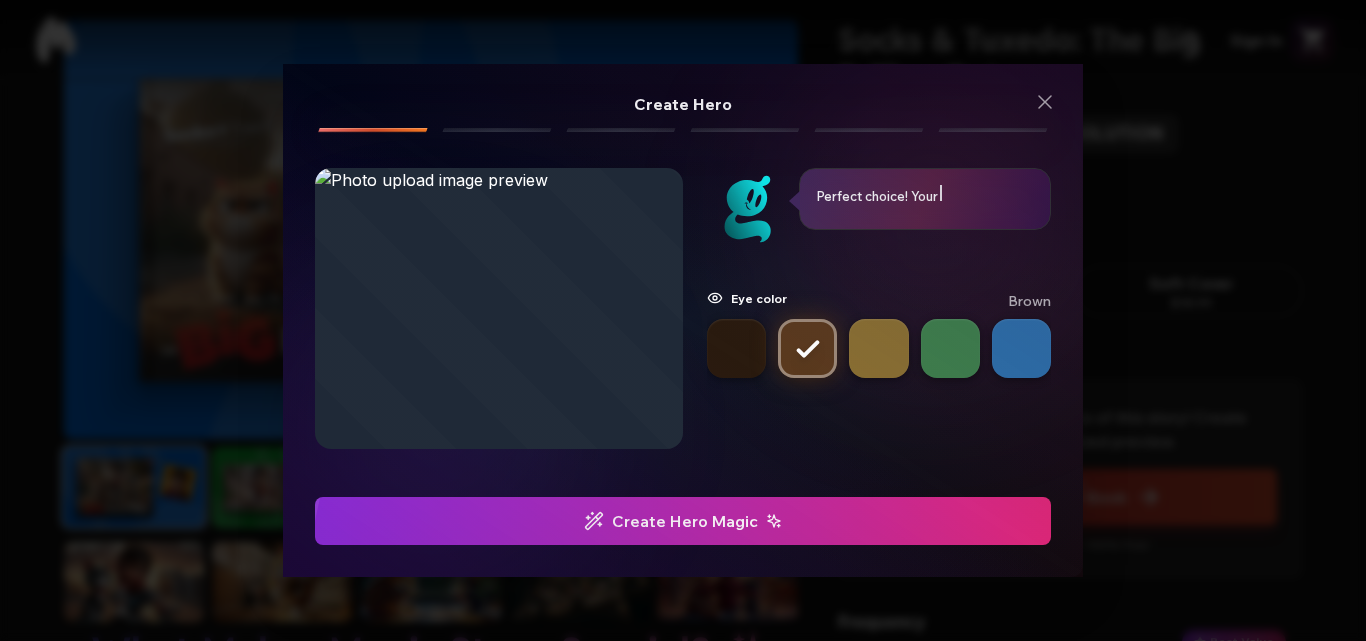 click at bounding box center (-789, 521) 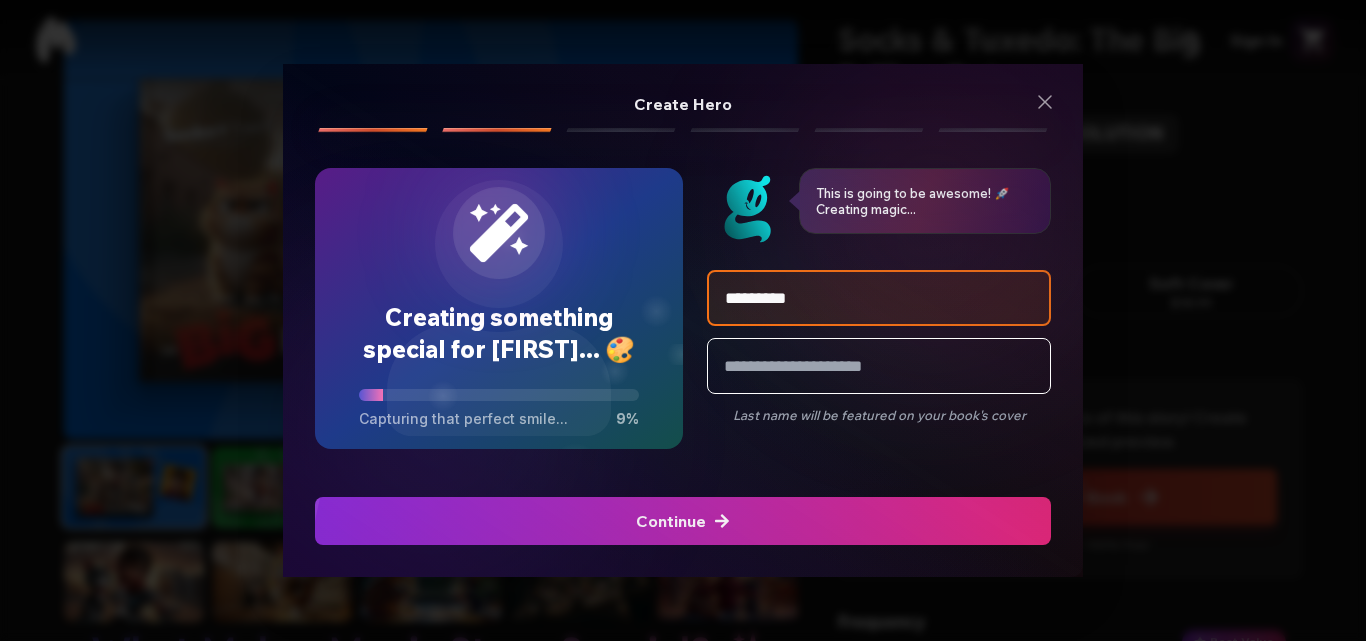 type on "*********" 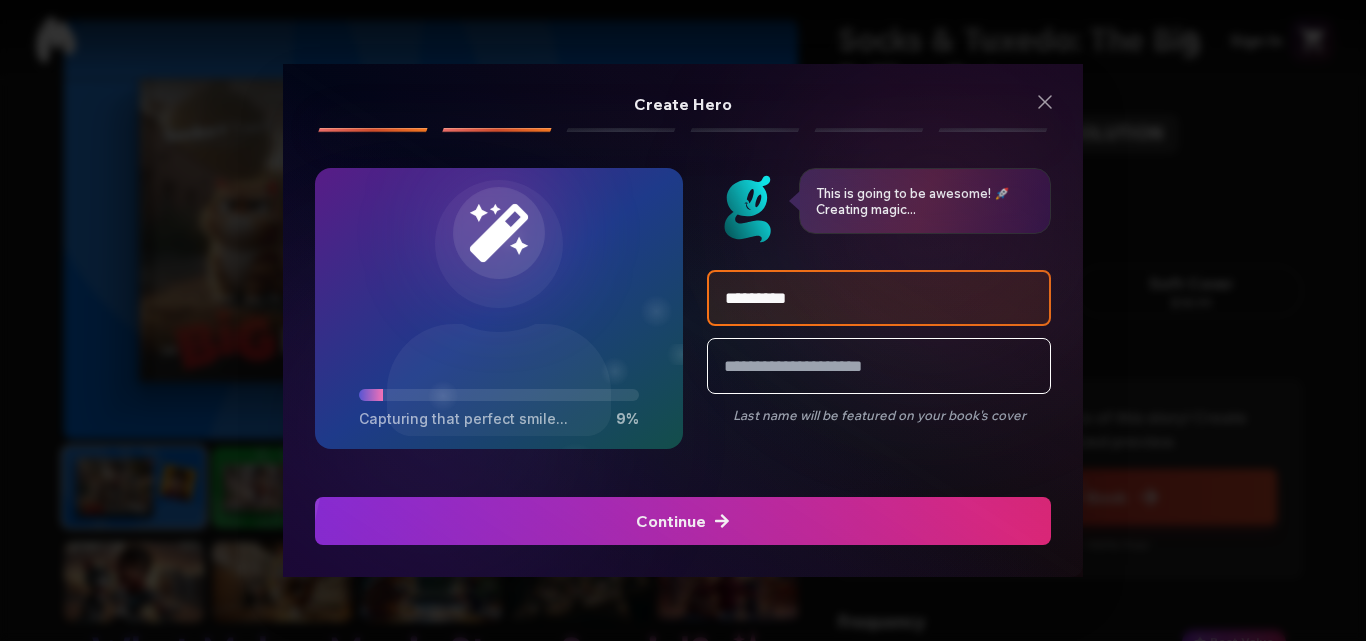 click at bounding box center [683, 521] 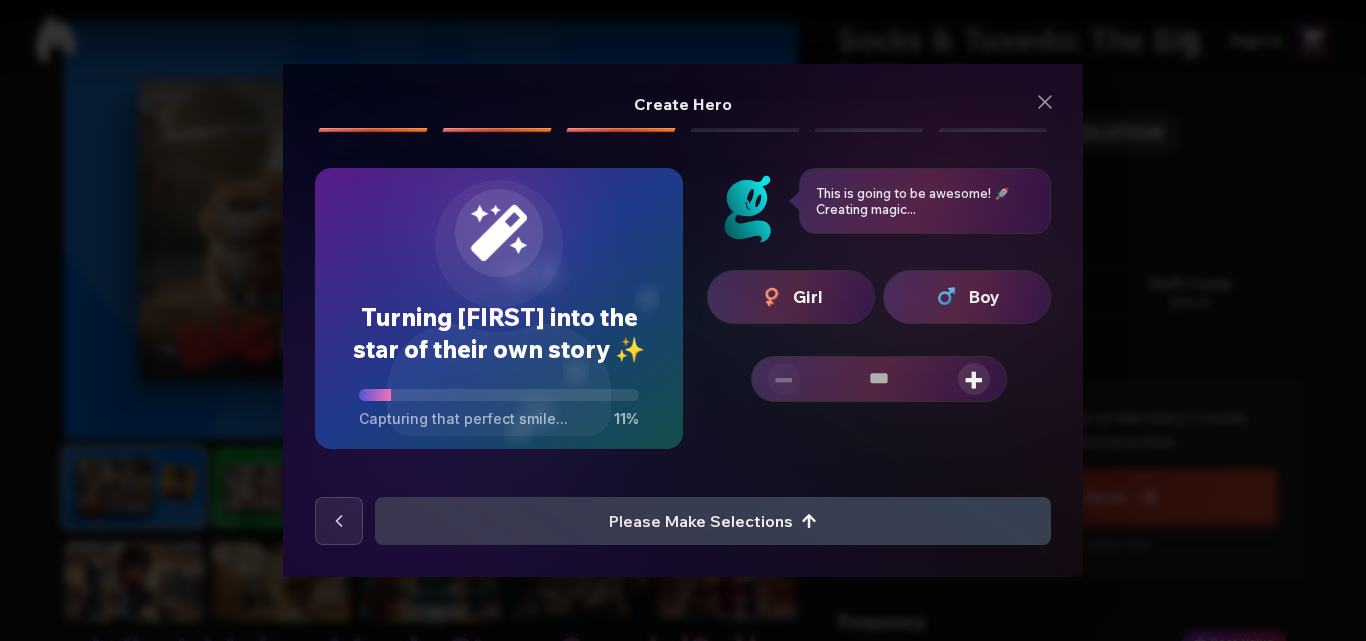 drag, startPoint x: 986, startPoint y: 296, endPoint x: 965, endPoint y: 346, distance: 54.230988 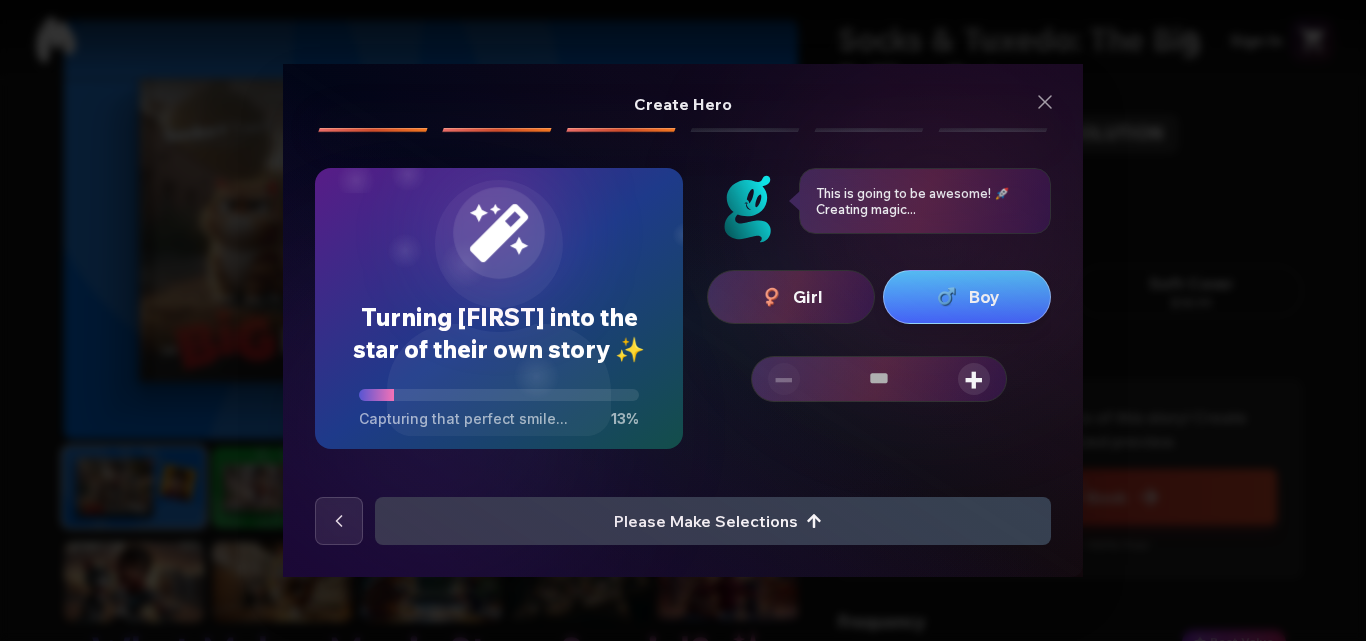 click on "+" at bounding box center [974, 379] 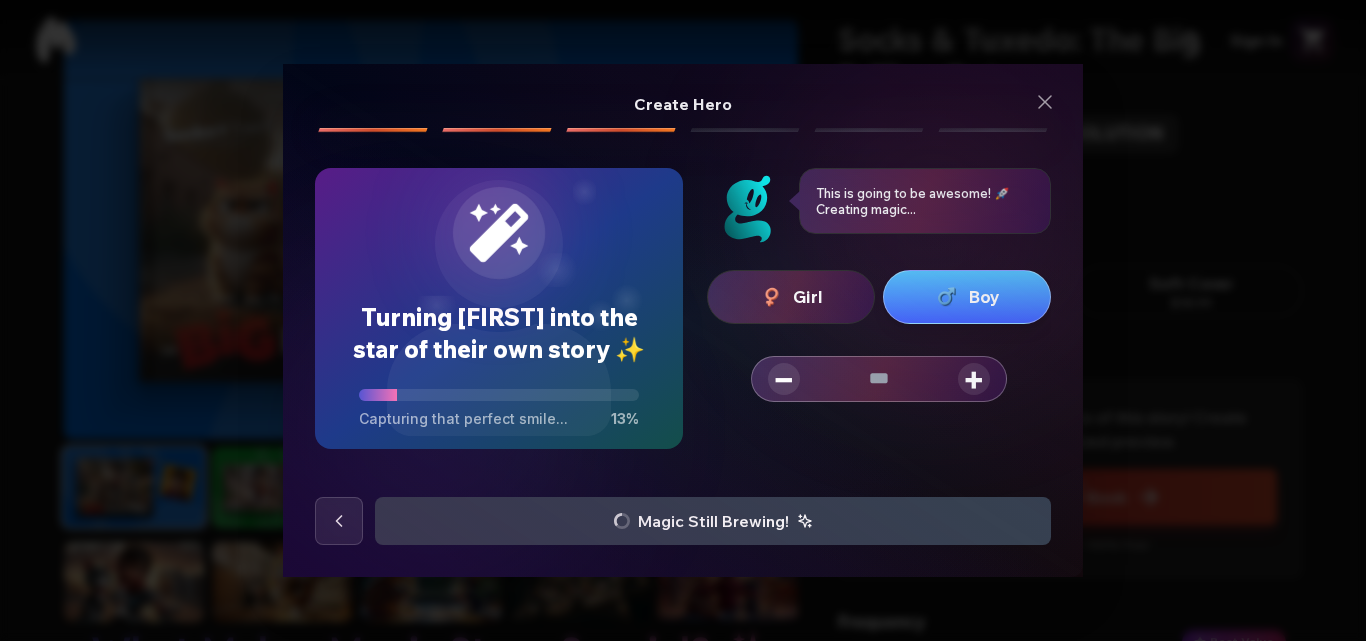 click on "+" at bounding box center [974, 379] 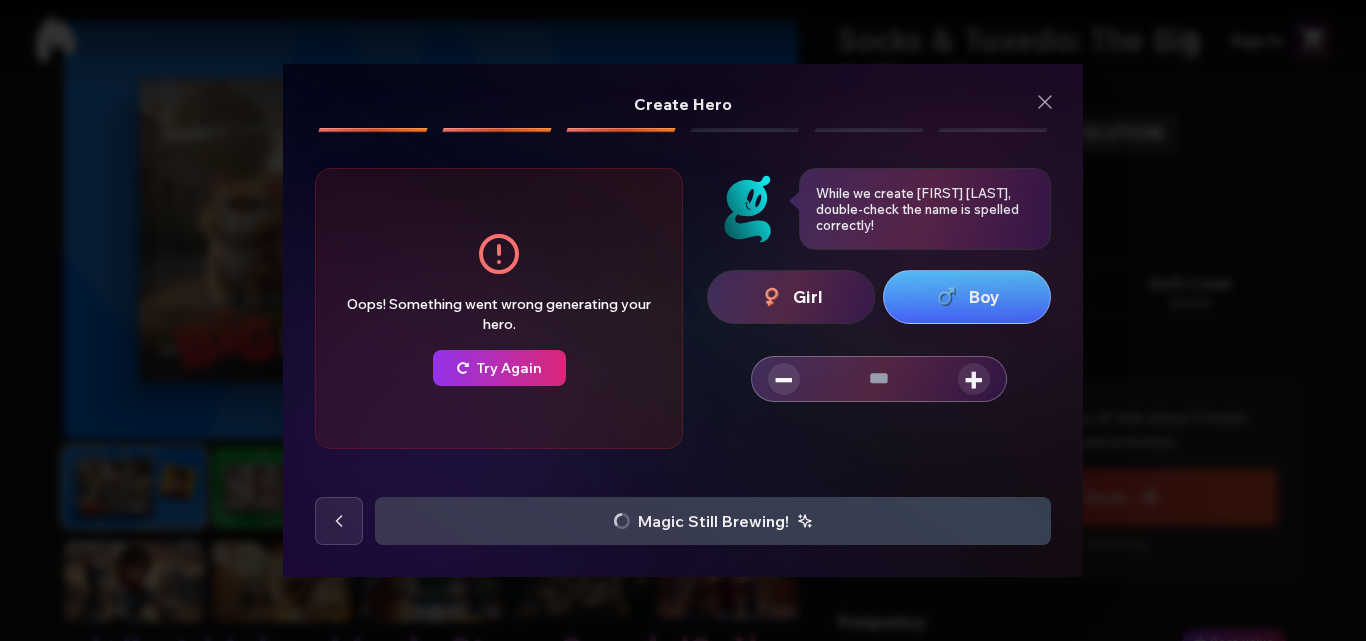click on "Try Again" at bounding box center [499, 368] 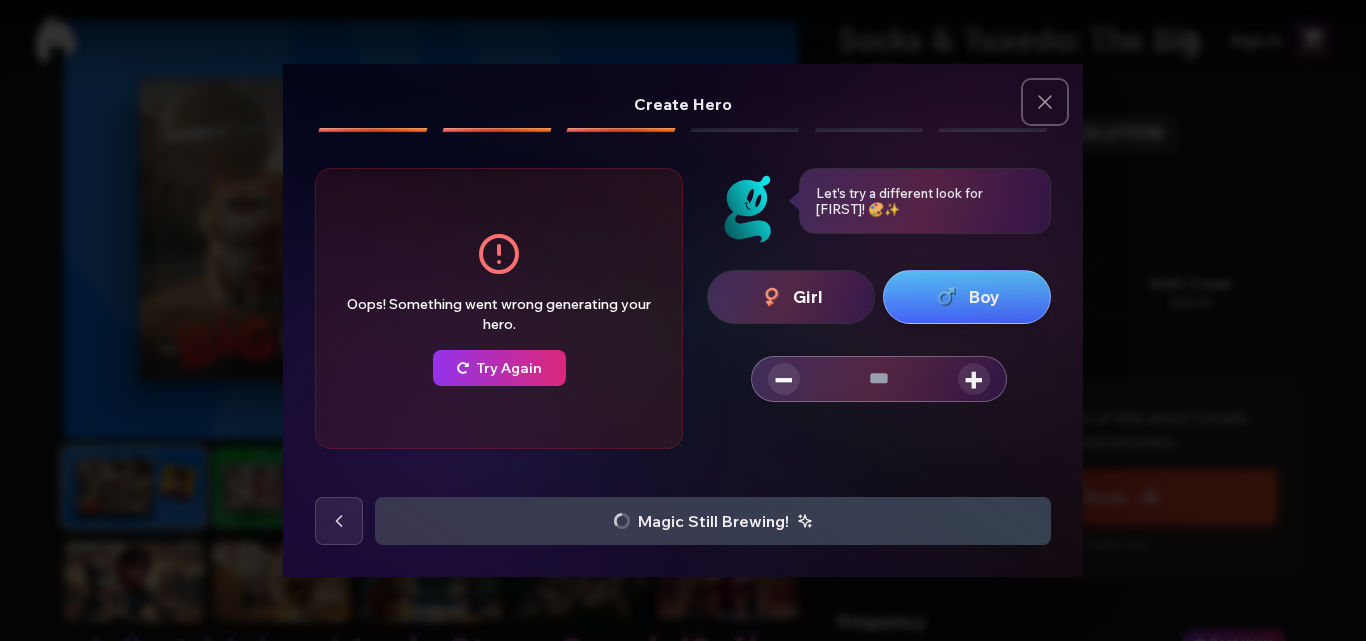 drag, startPoint x: 1041, startPoint y: 94, endPoint x: 750, endPoint y: 4, distance: 304.59973 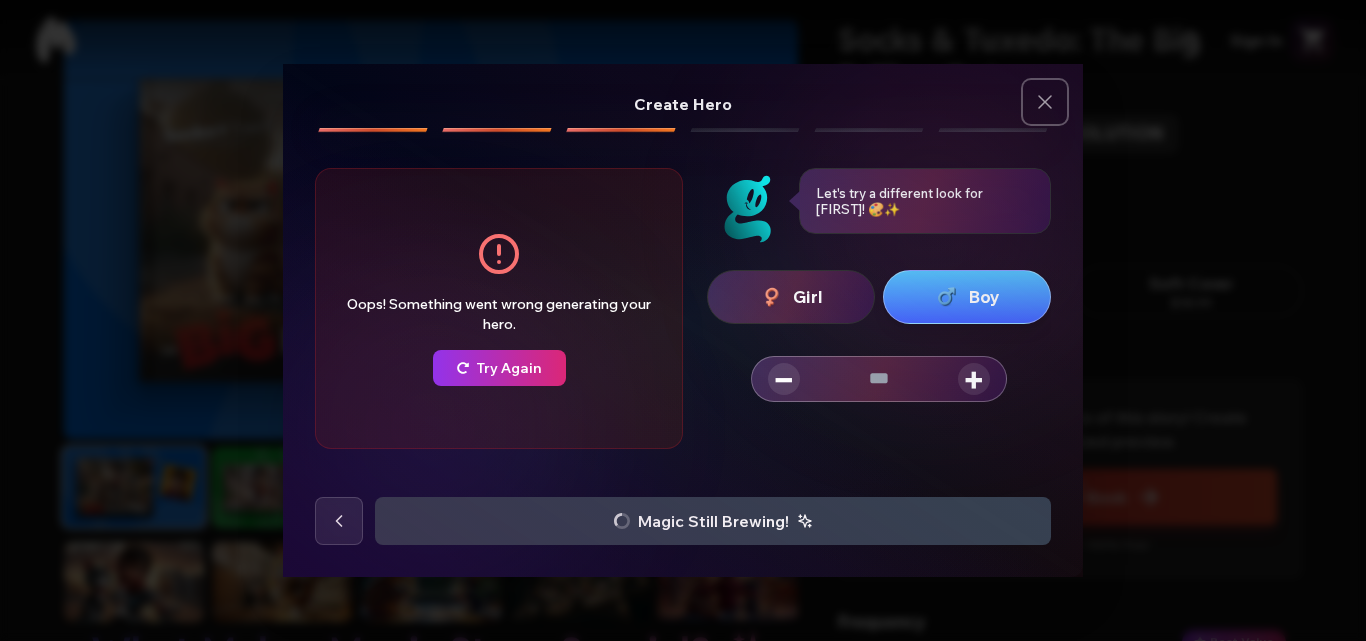 click 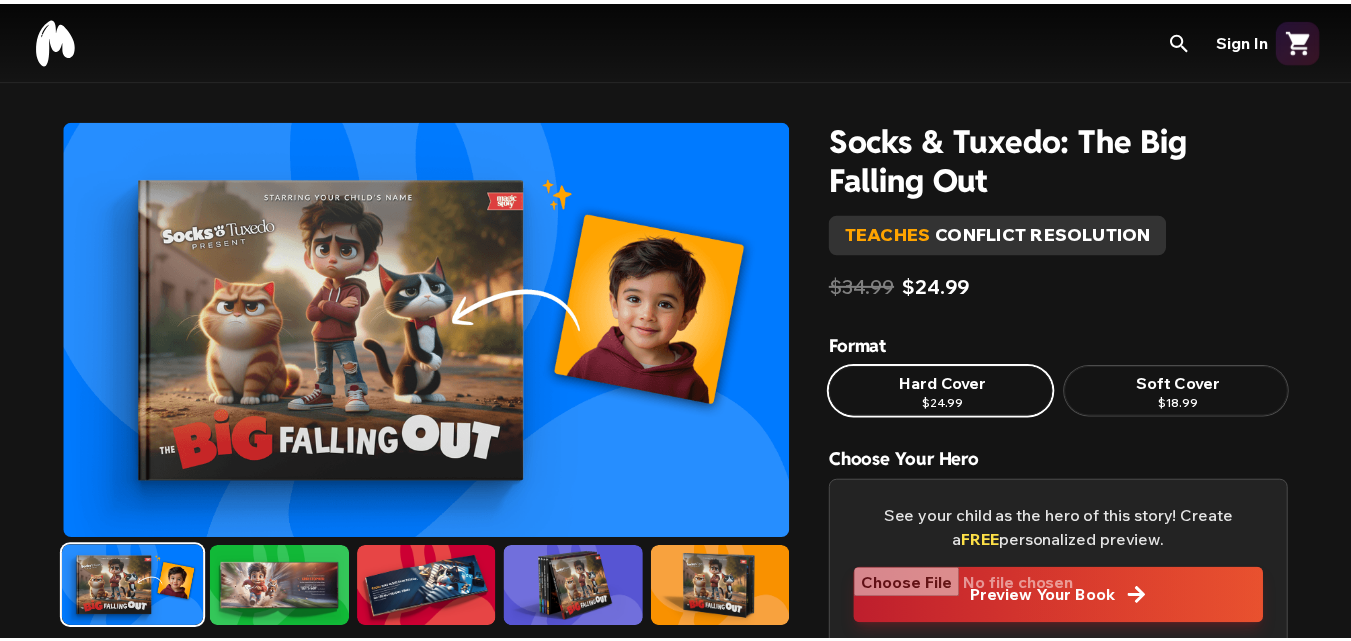 scroll, scrollTop: 100, scrollLeft: 0, axis: vertical 